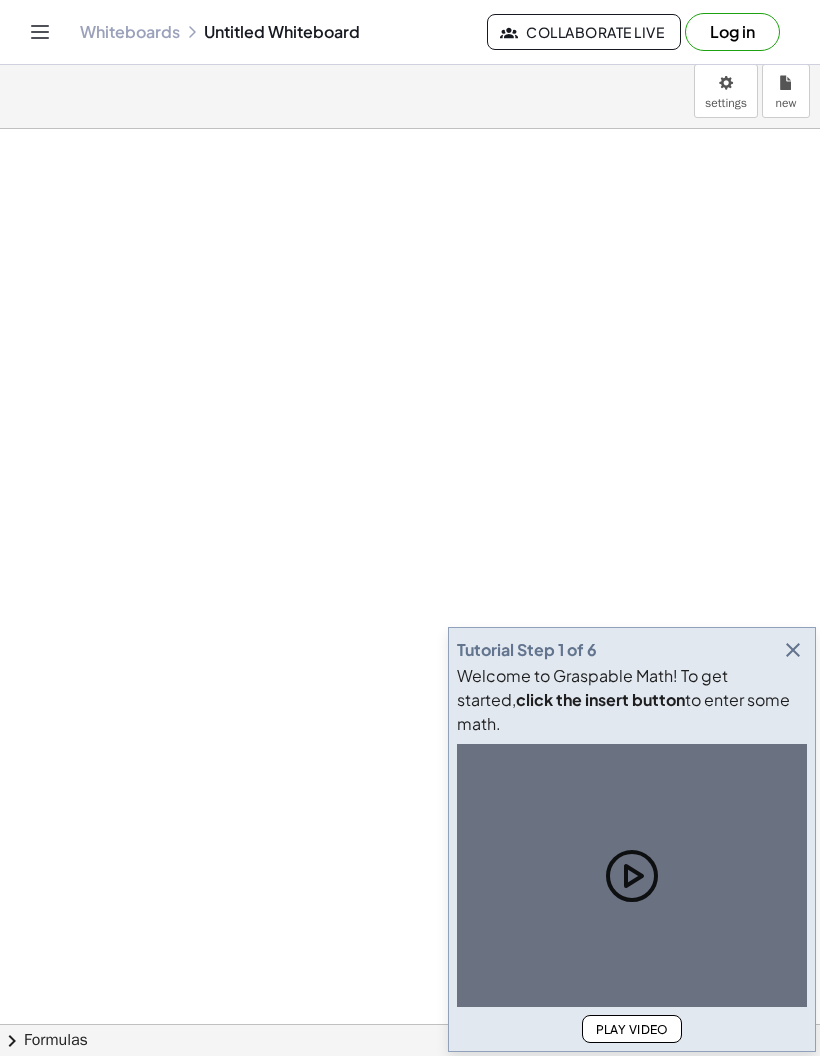 scroll, scrollTop: 0, scrollLeft: 0, axis: both 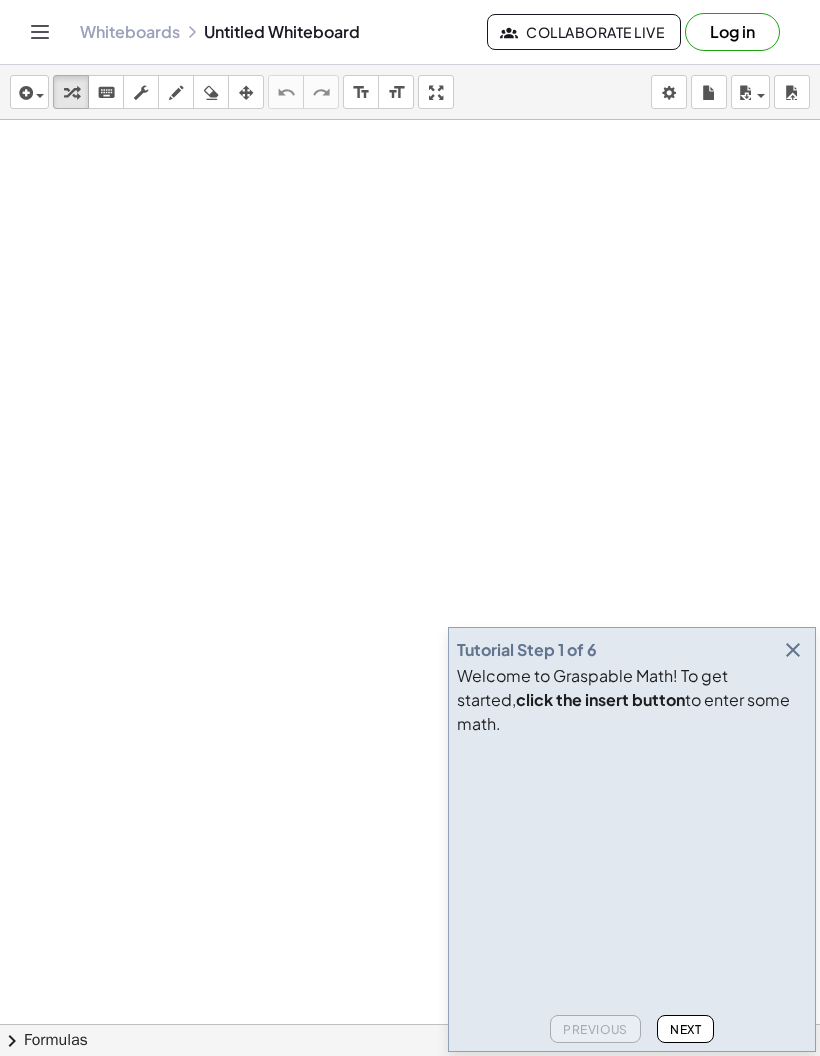 click at bounding box center [607, 819] 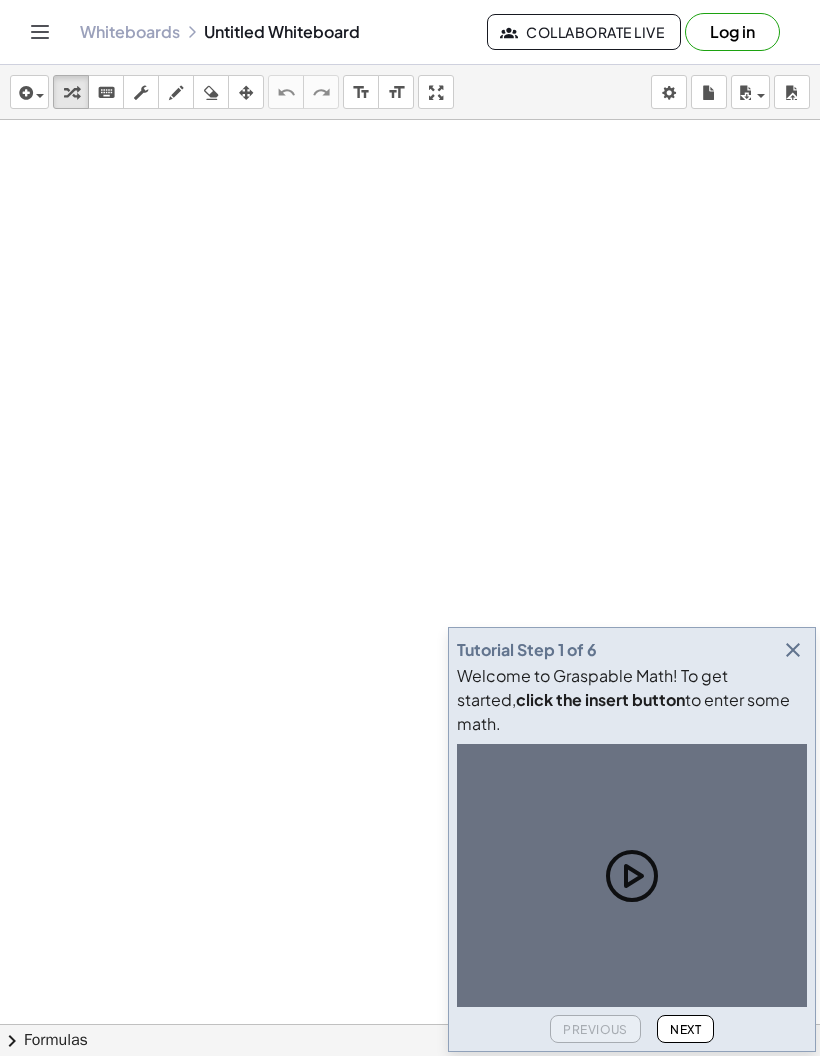 scroll, scrollTop: 80, scrollLeft: 0, axis: vertical 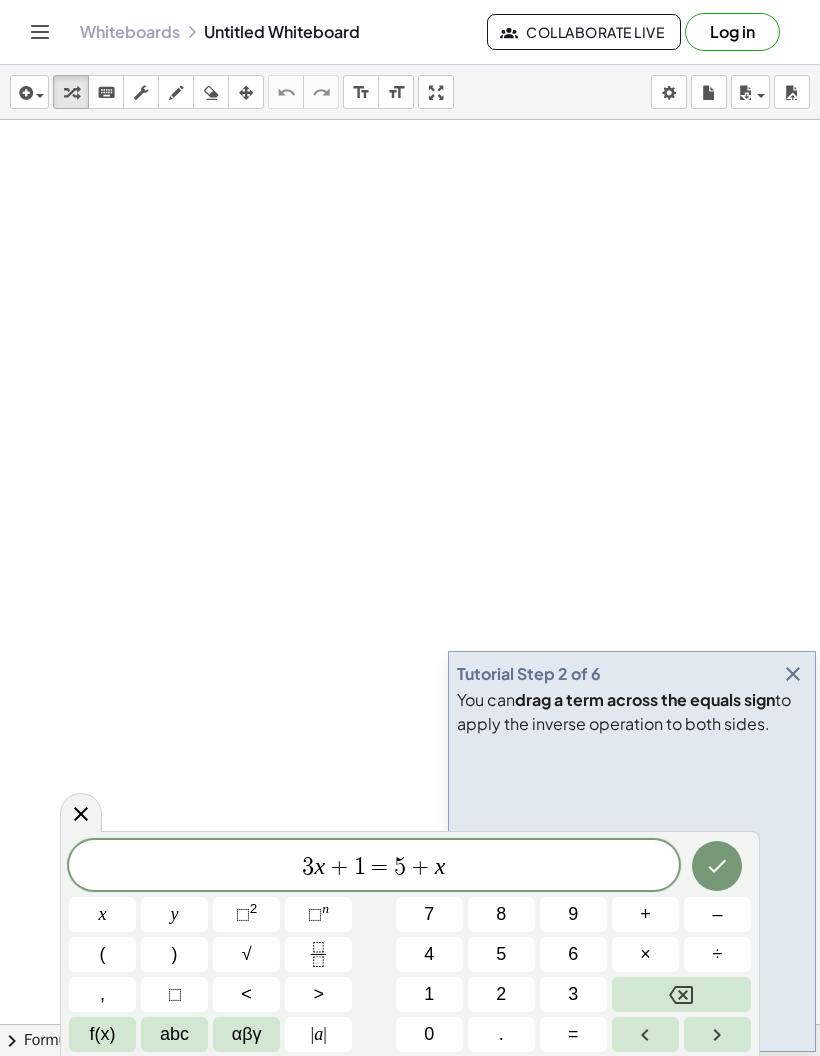 click at bounding box center (717, 866) 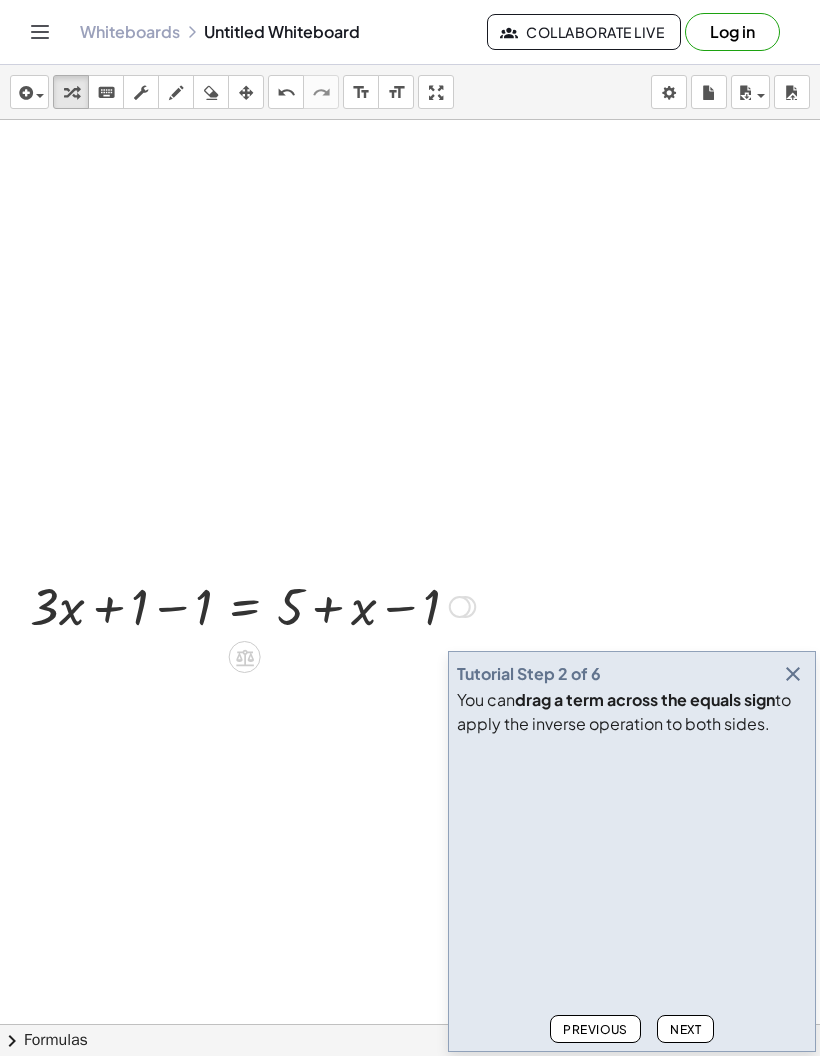 scroll, scrollTop: 616, scrollLeft: 0, axis: vertical 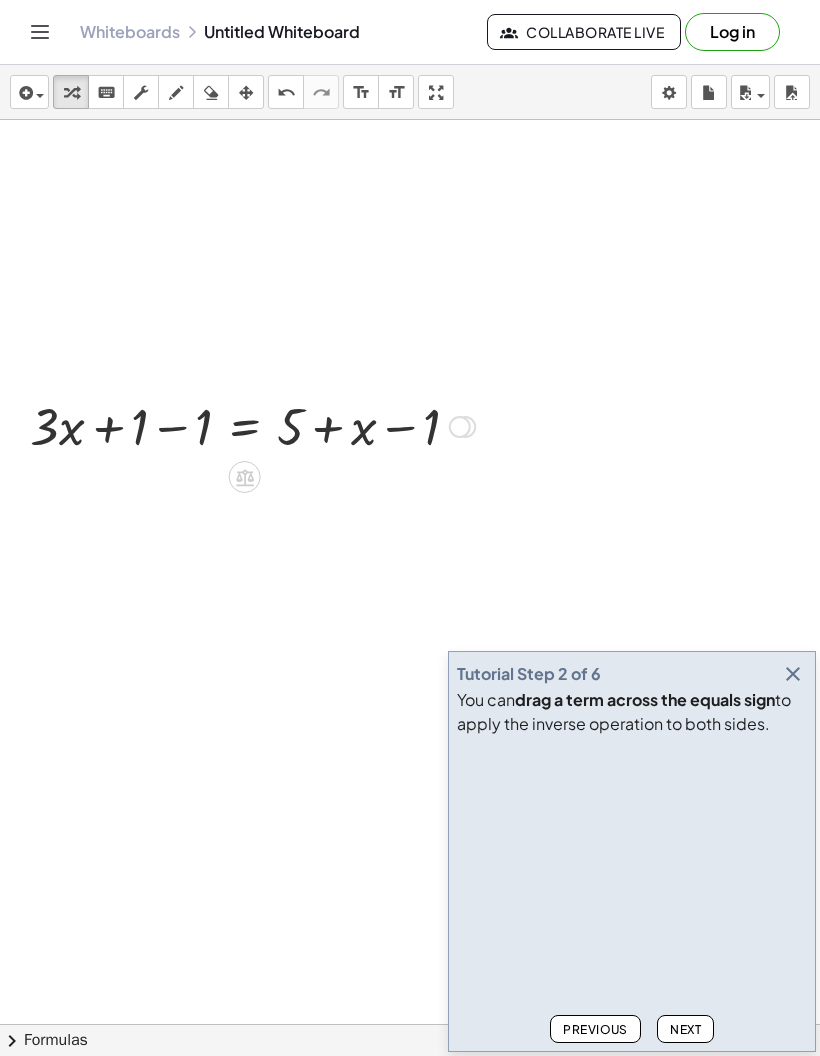 click on "Next" 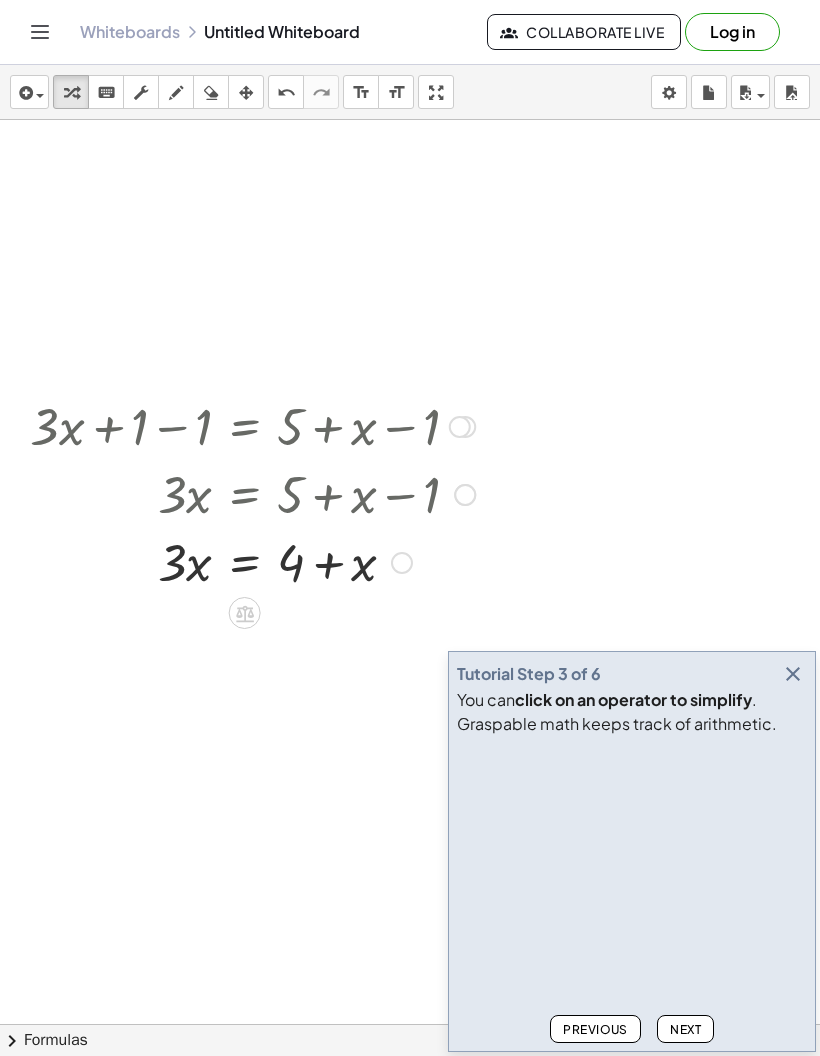 click on "Next" 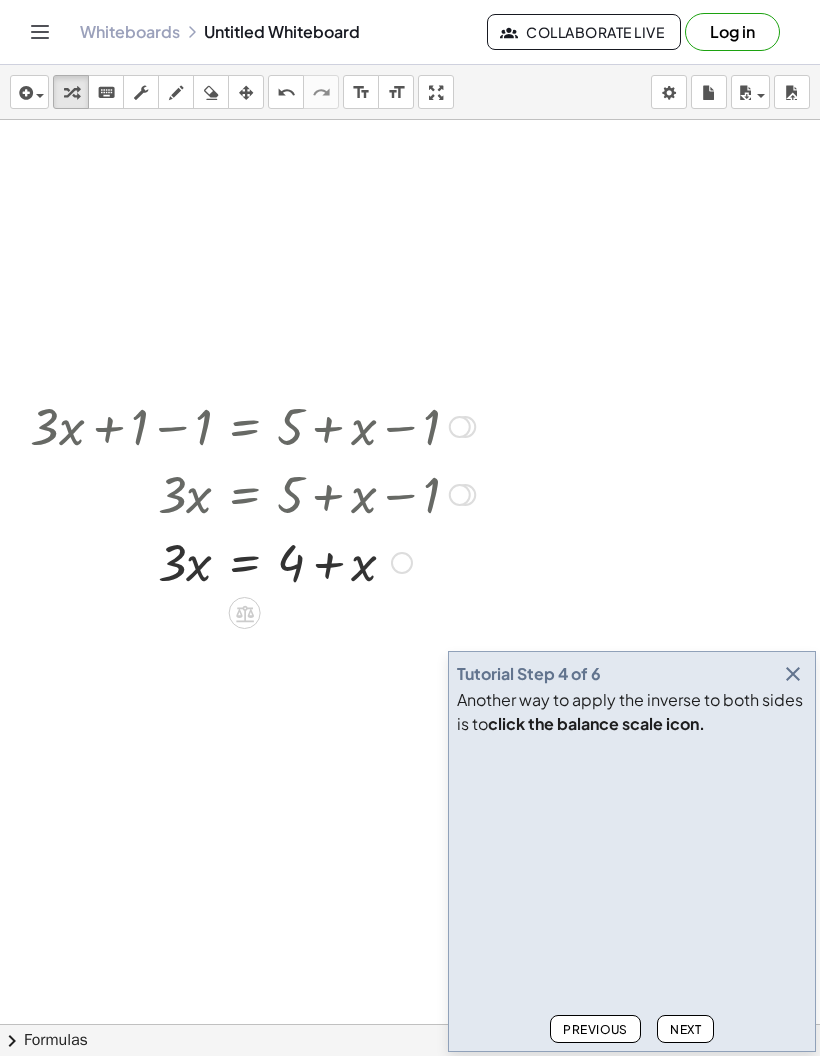 scroll, scrollTop: 618, scrollLeft: 0, axis: vertical 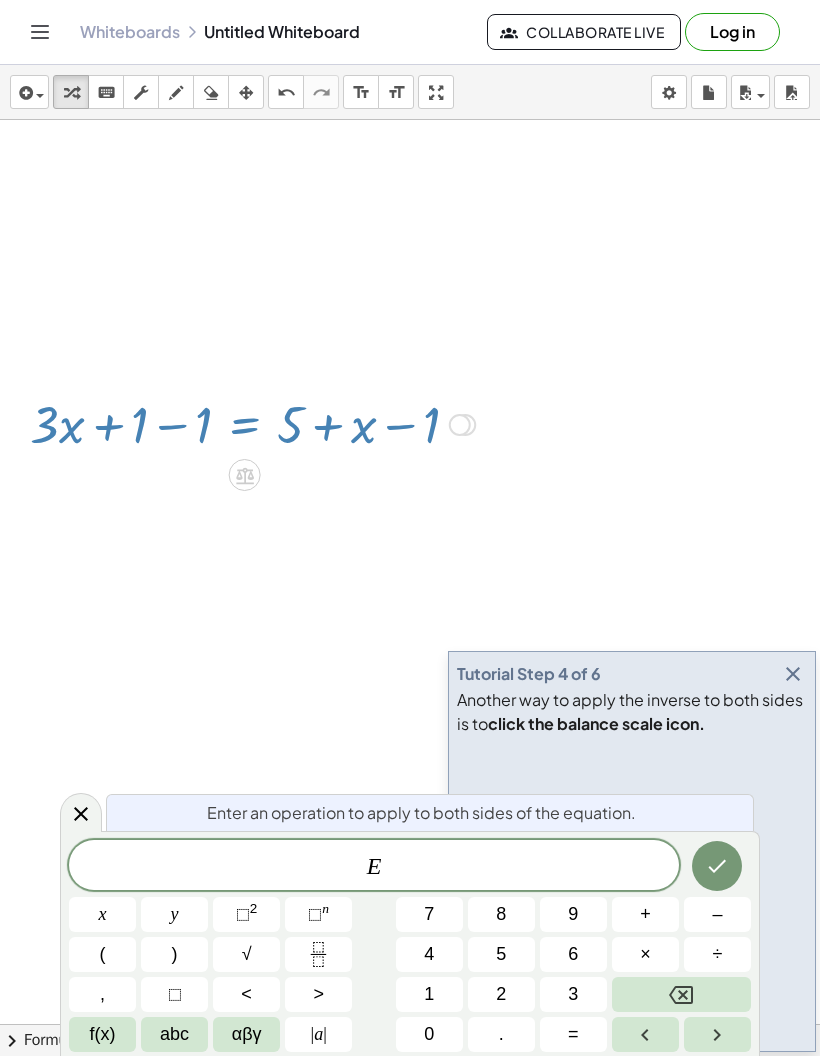 click 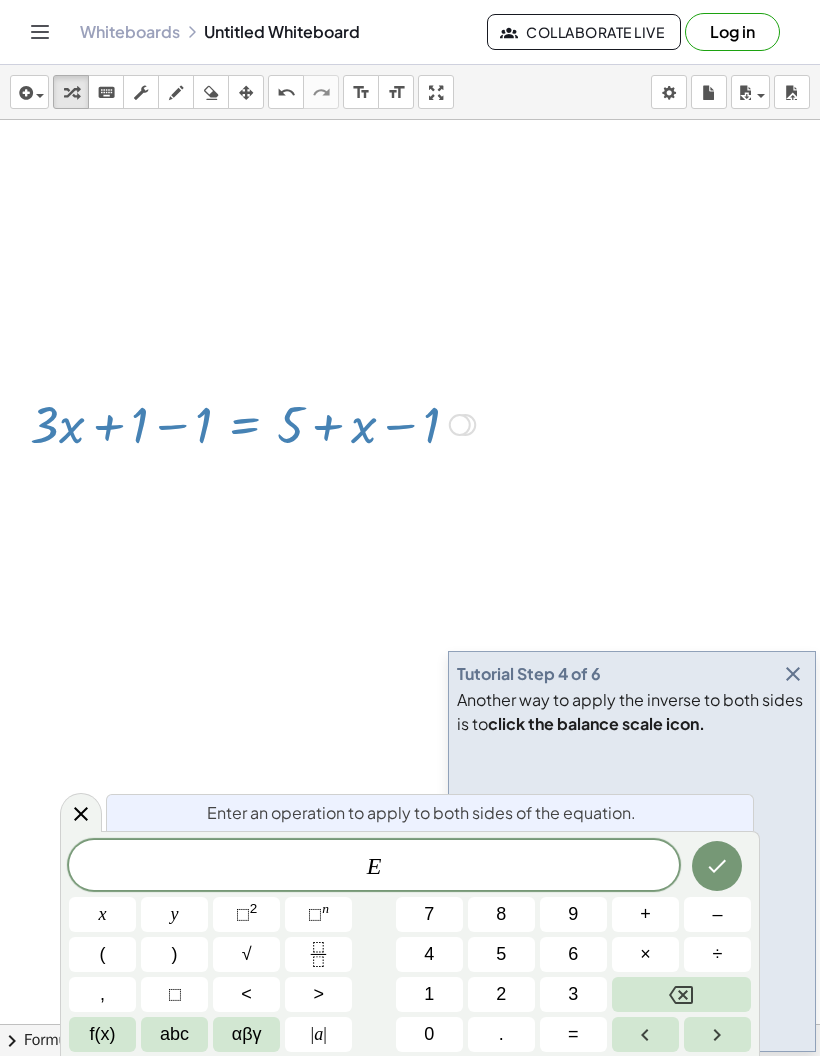click 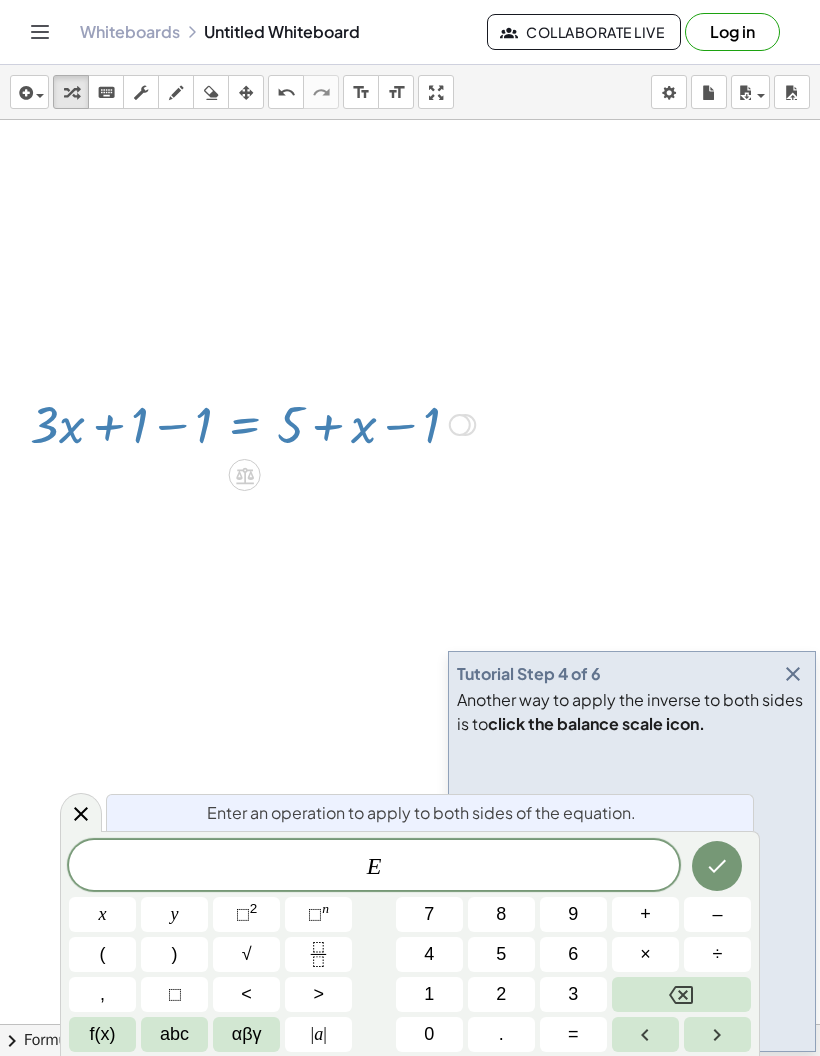 click at bounding box center [245, 475] 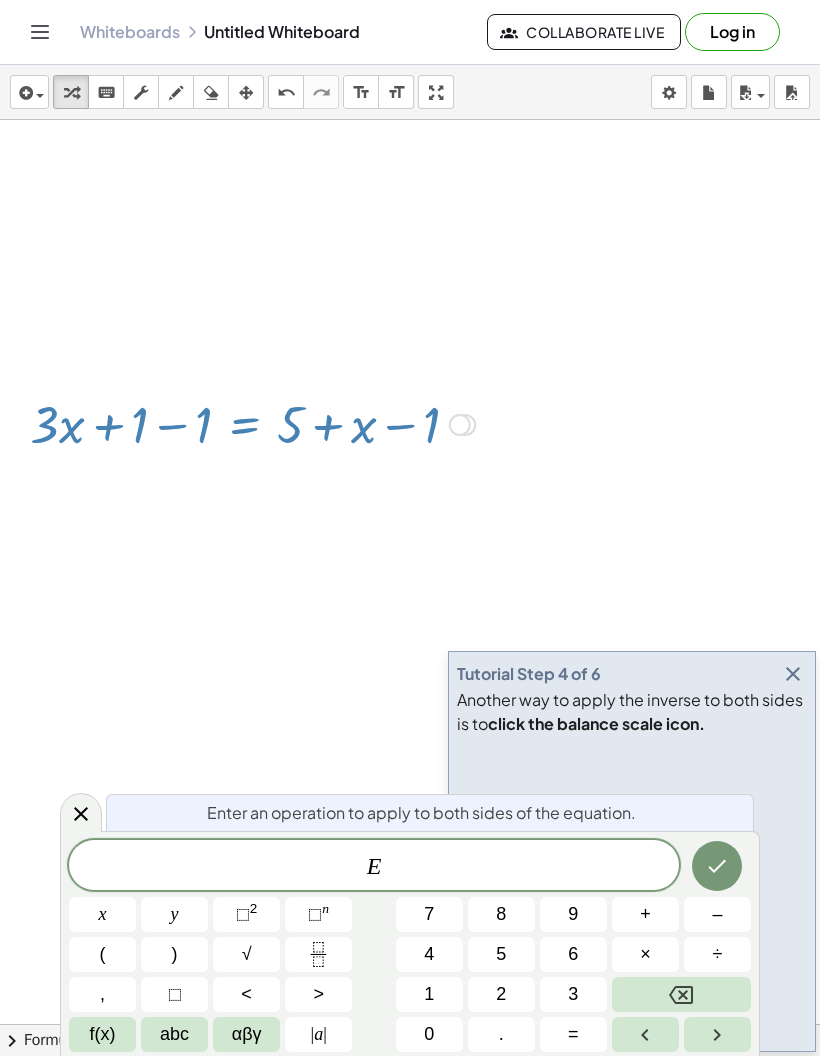 click 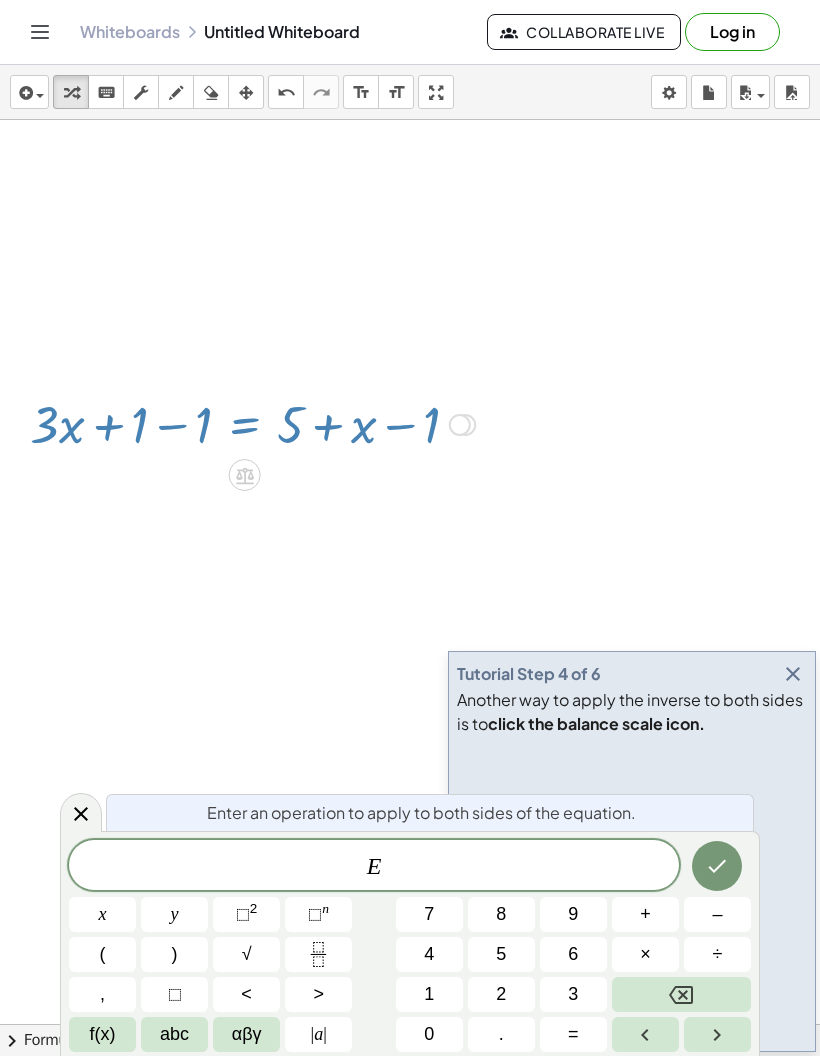 click 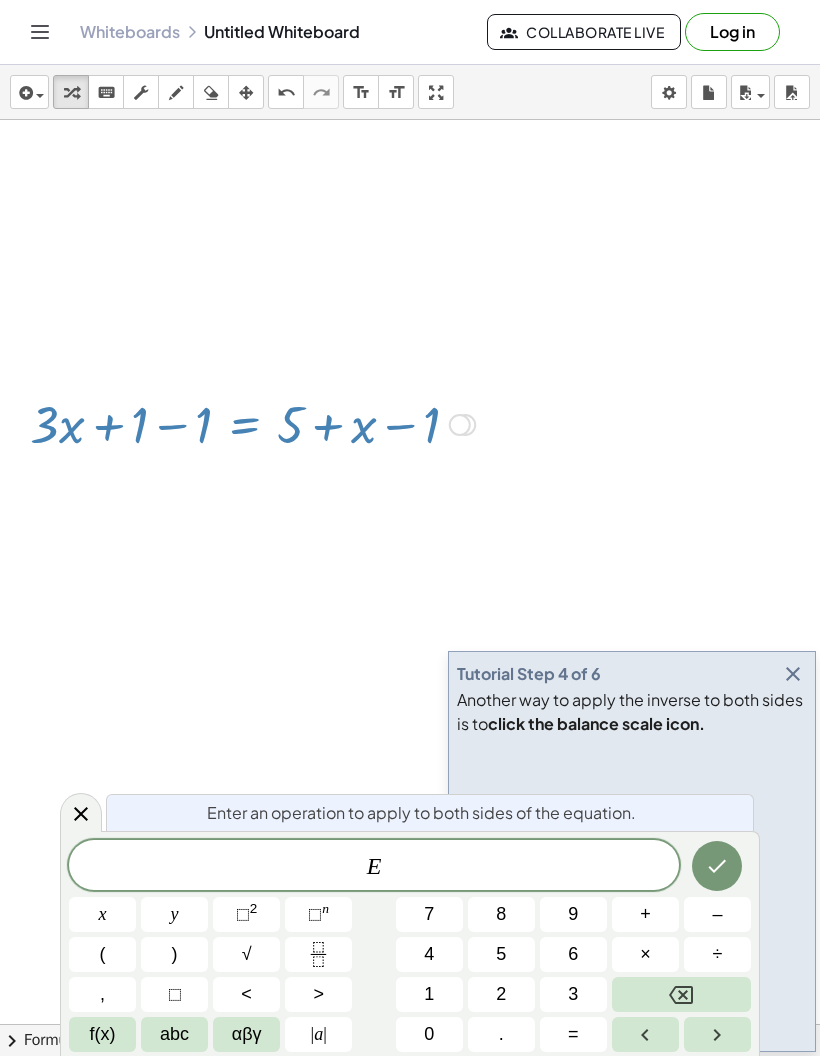 click 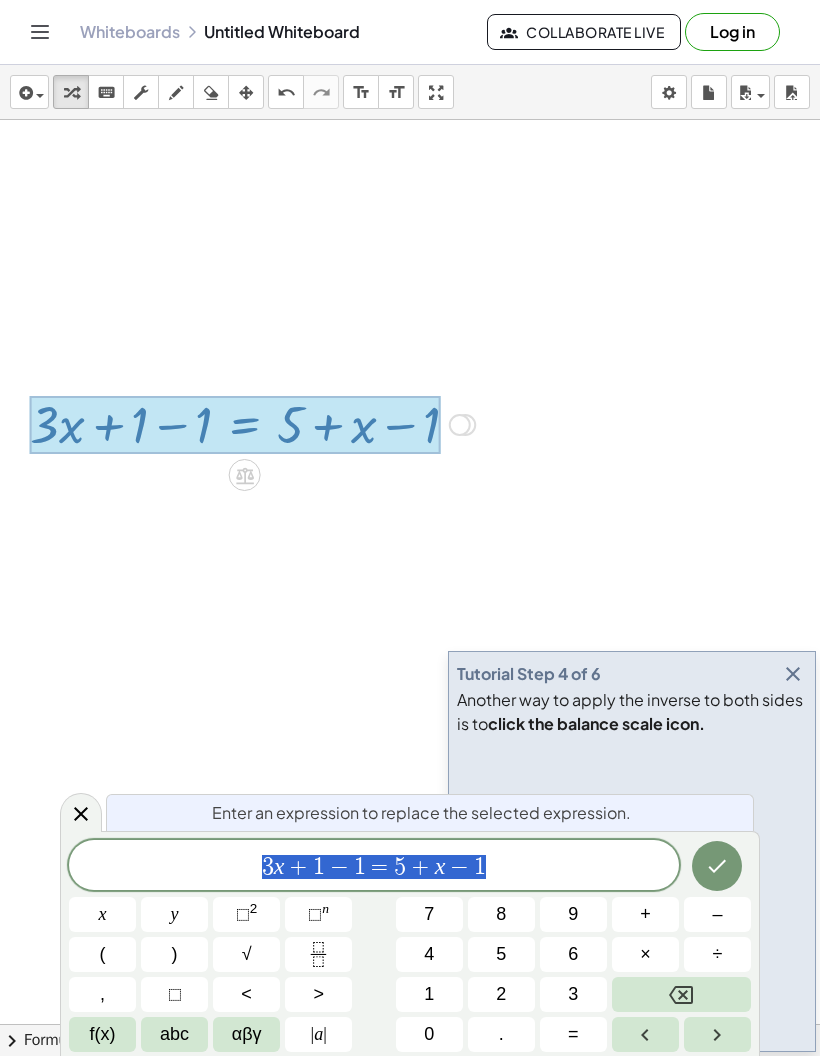 click at bounding box center [717, 866] 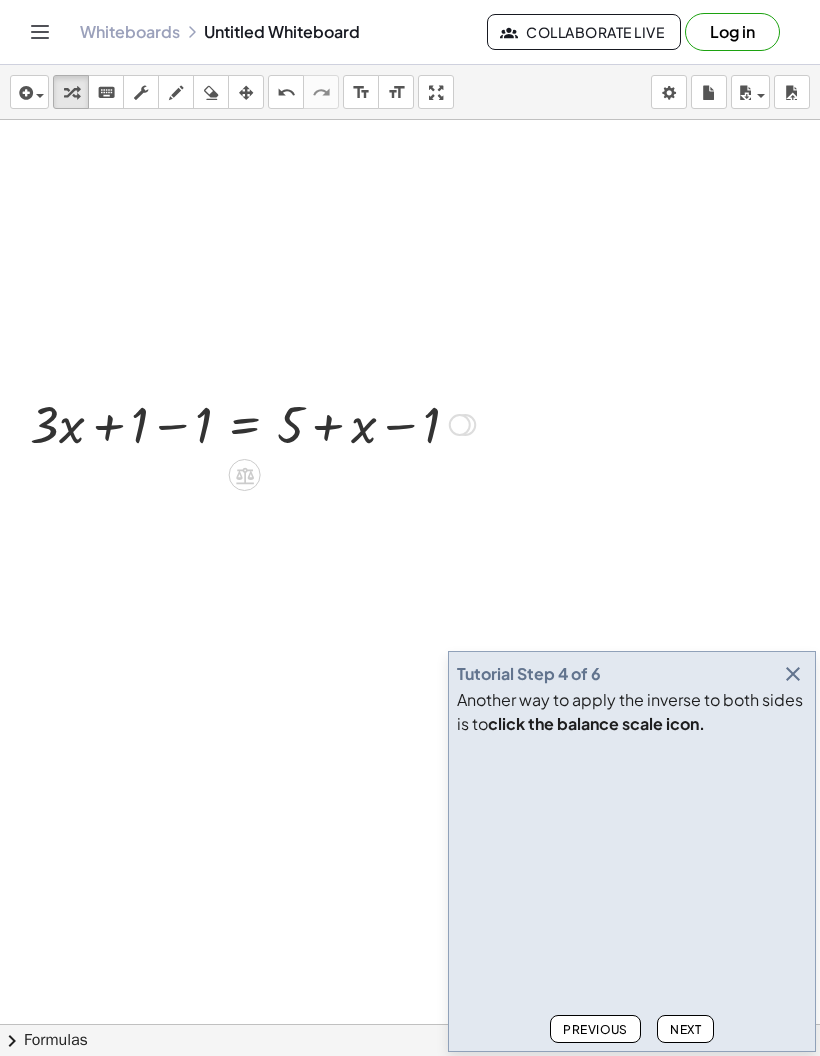 click 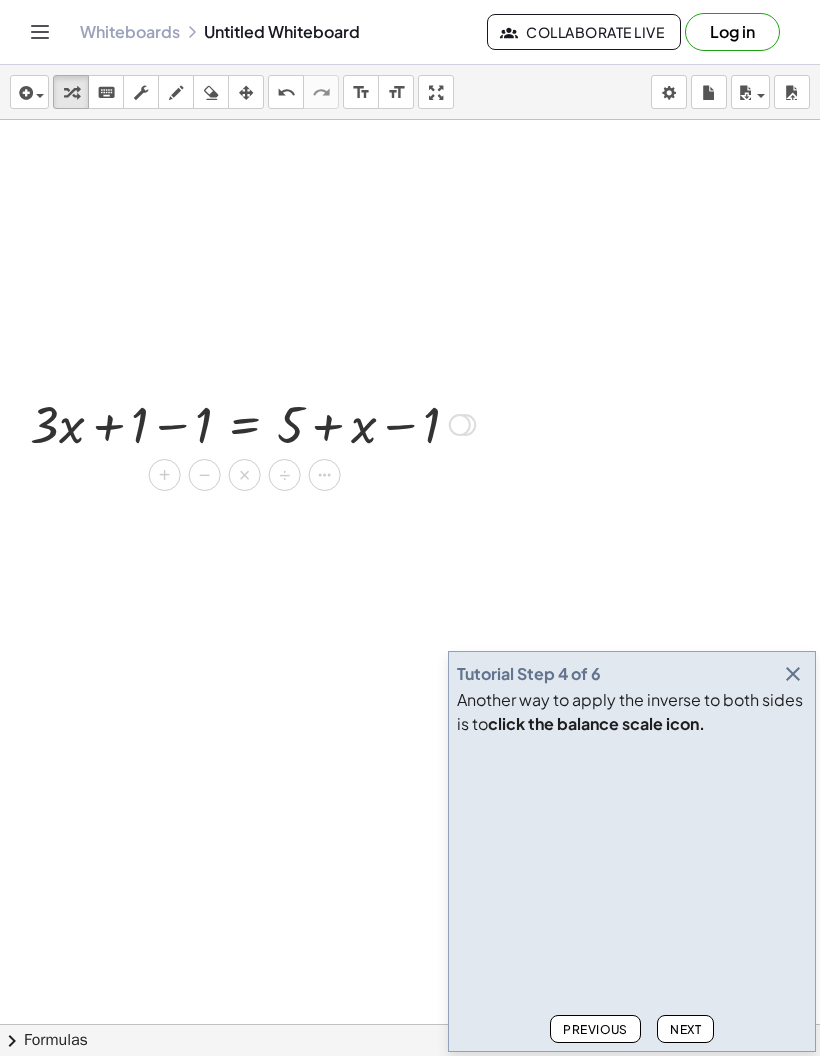 click on "−" at bounding box center (205, 475) 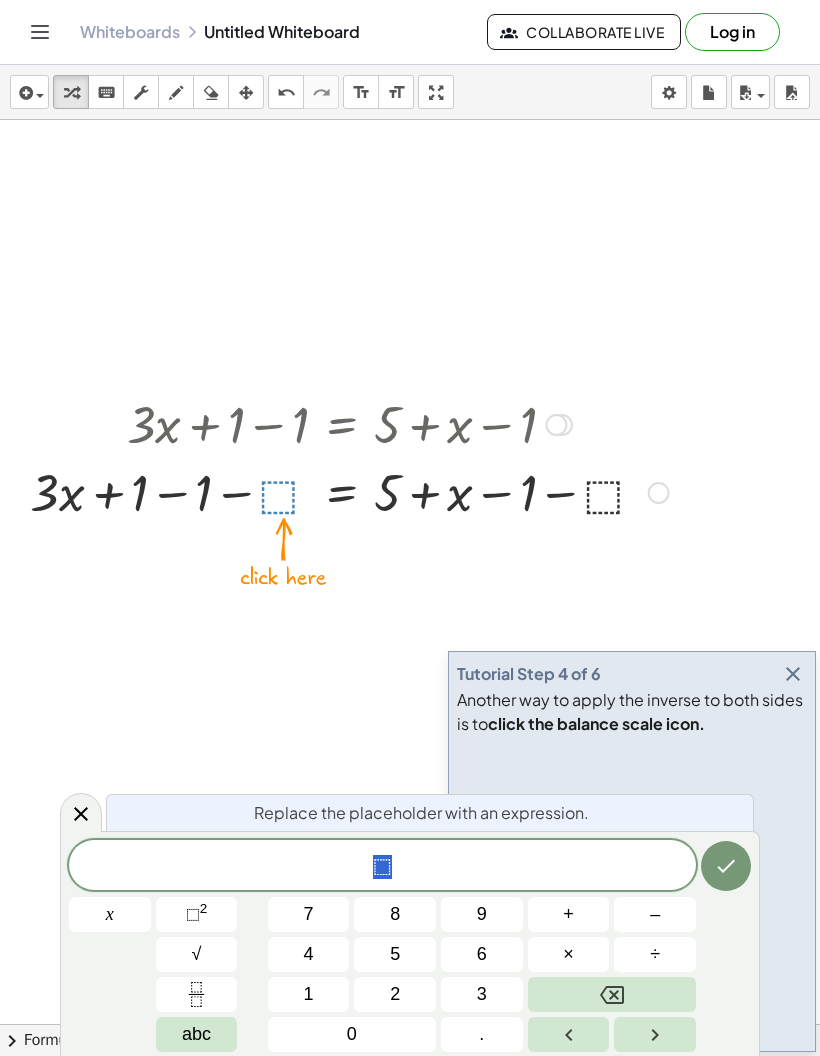 click on "2" at bounding box center [395, 994] 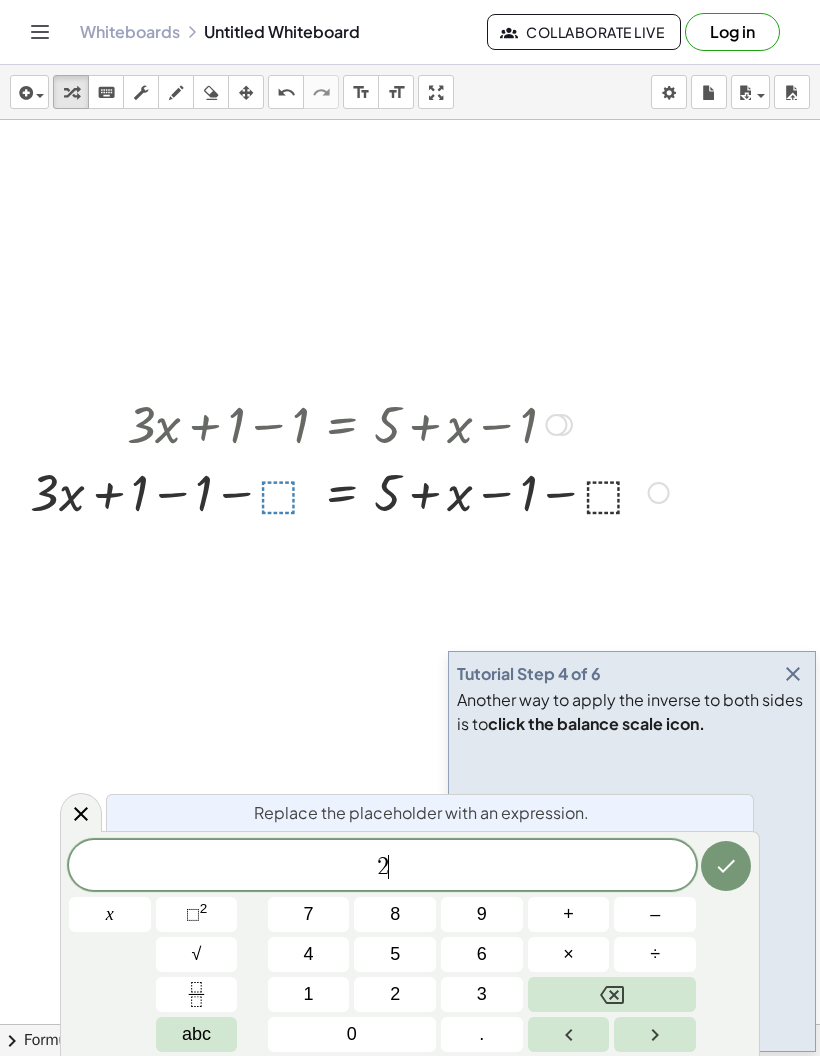 click 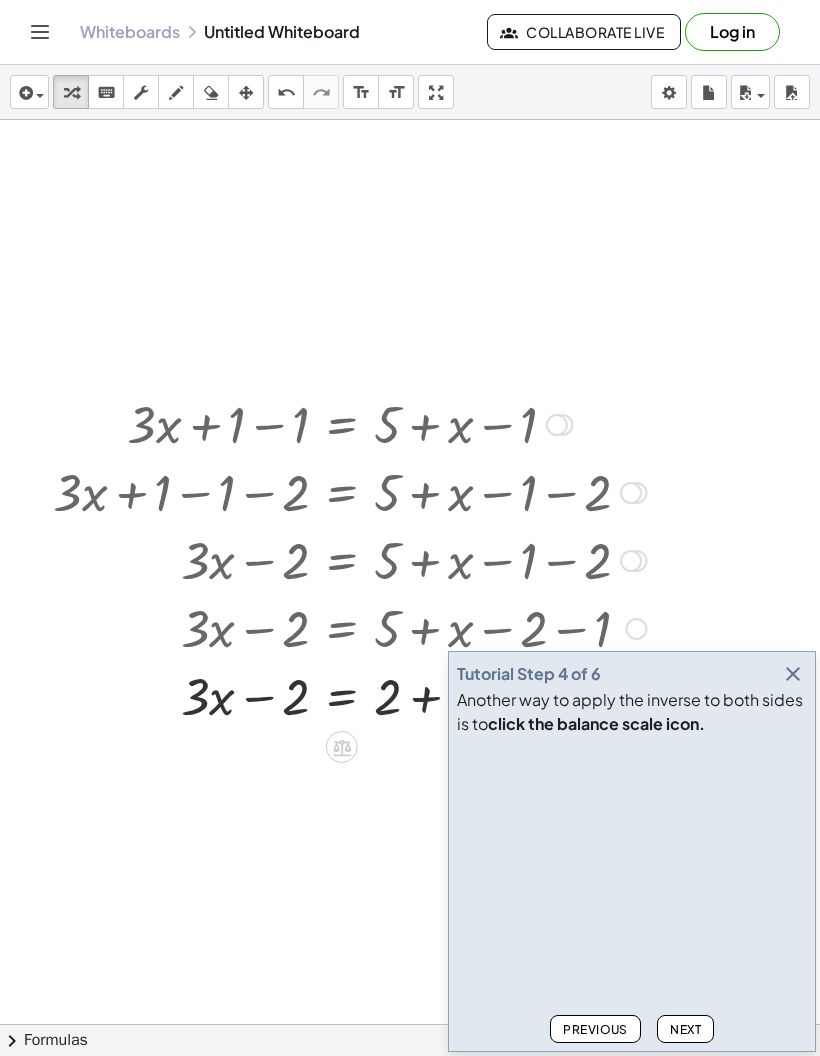 click on "Next" 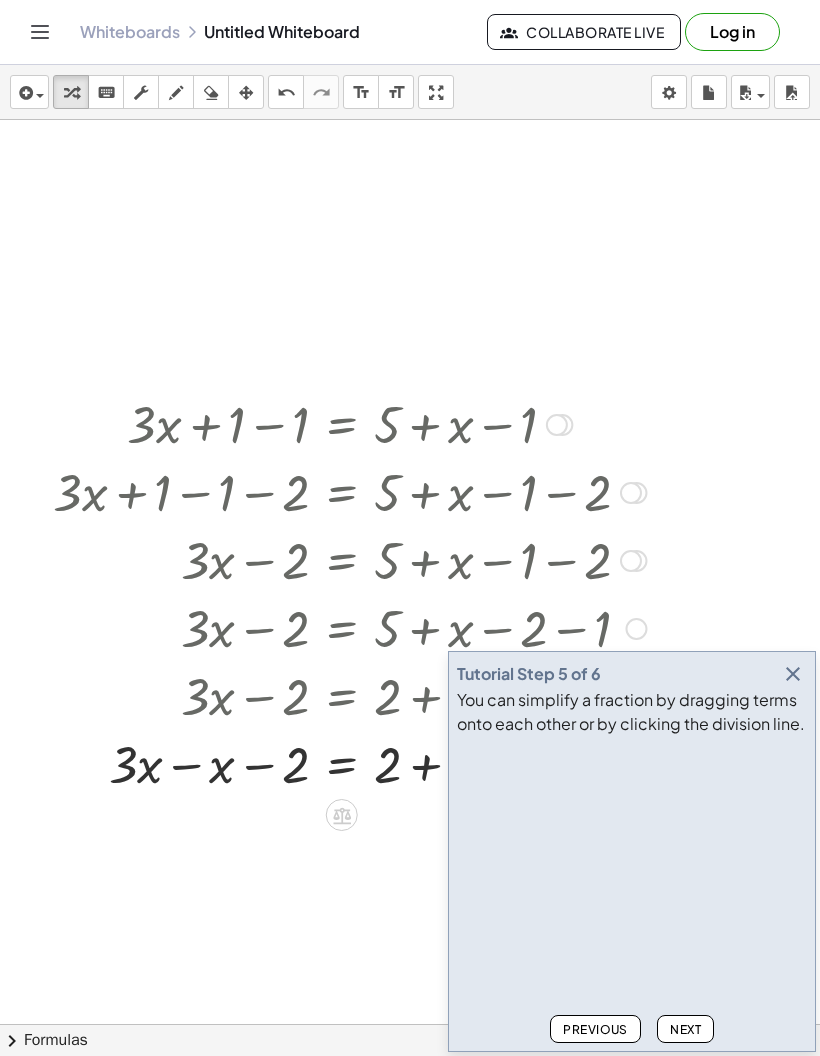 click on "Next" at bounding box center [685, 1029] 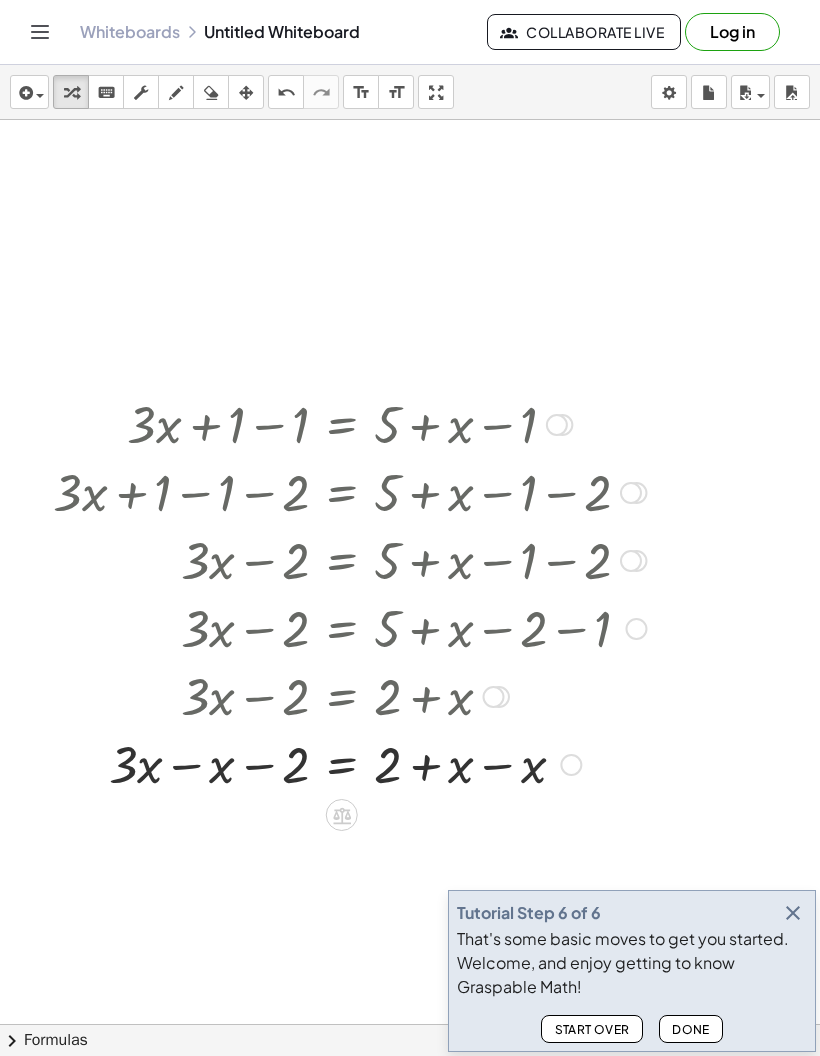 click on "Start Over Done" at bounding box center (632, 1025) 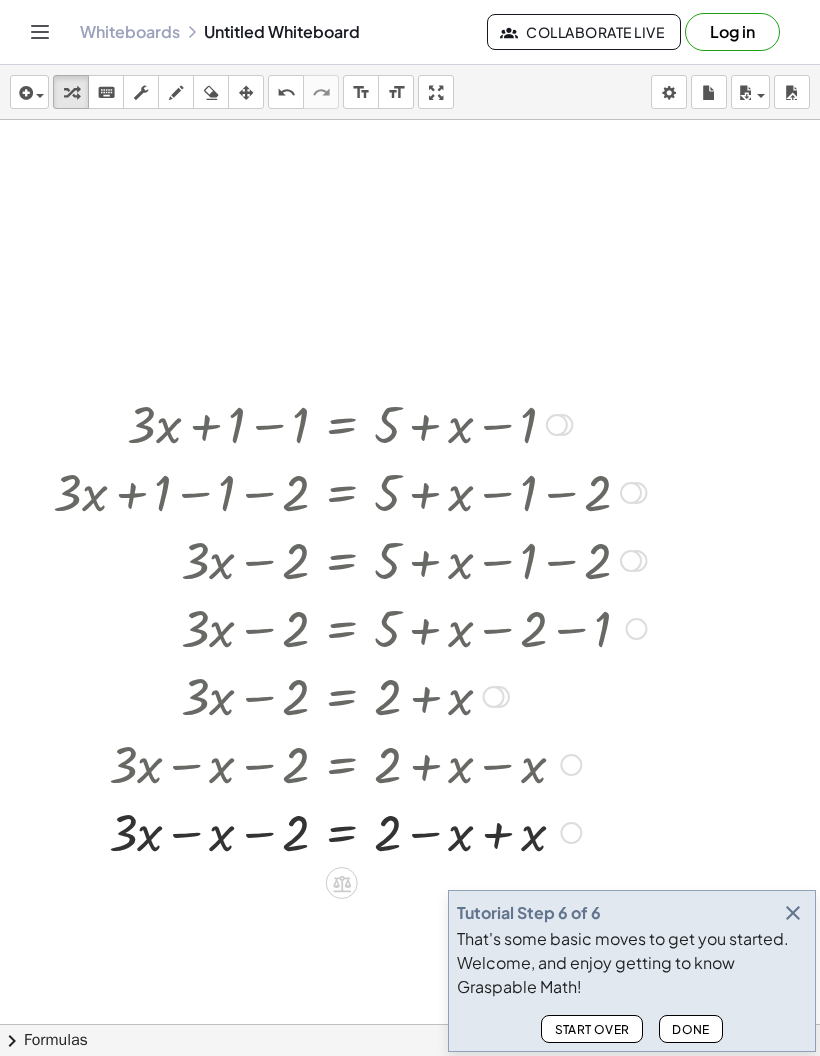 click at bounding box center [349, 763] 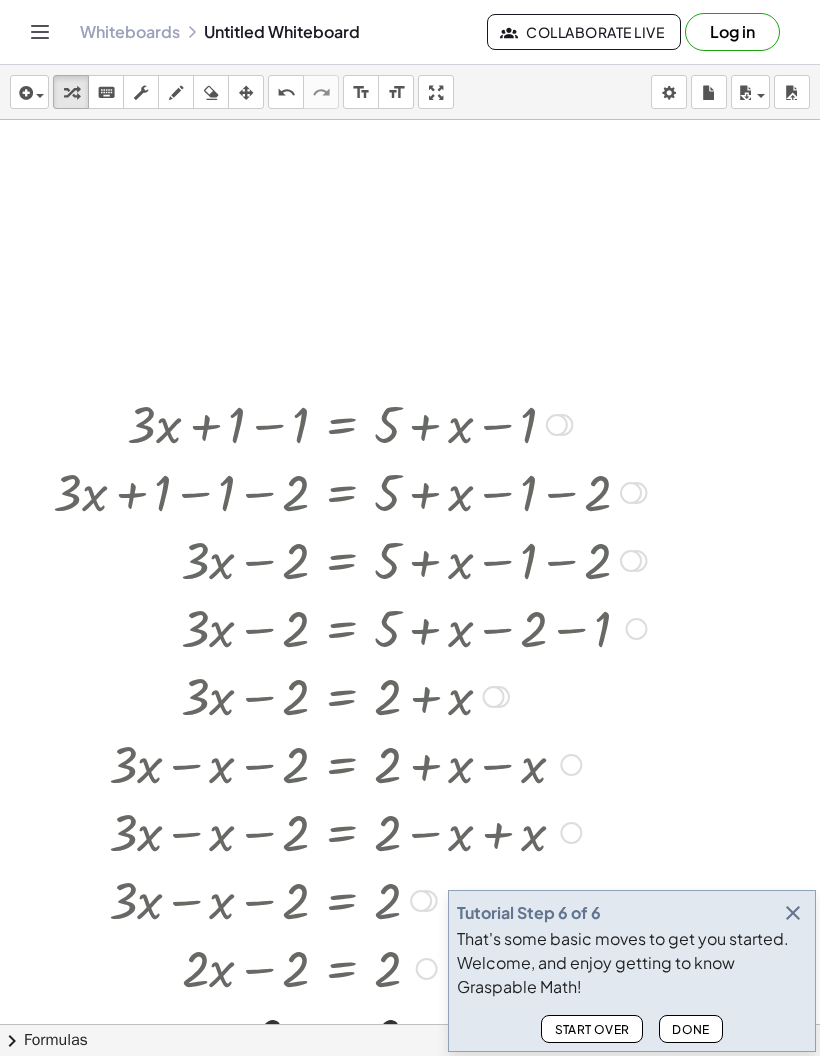 click at bounding box center [793, 913] 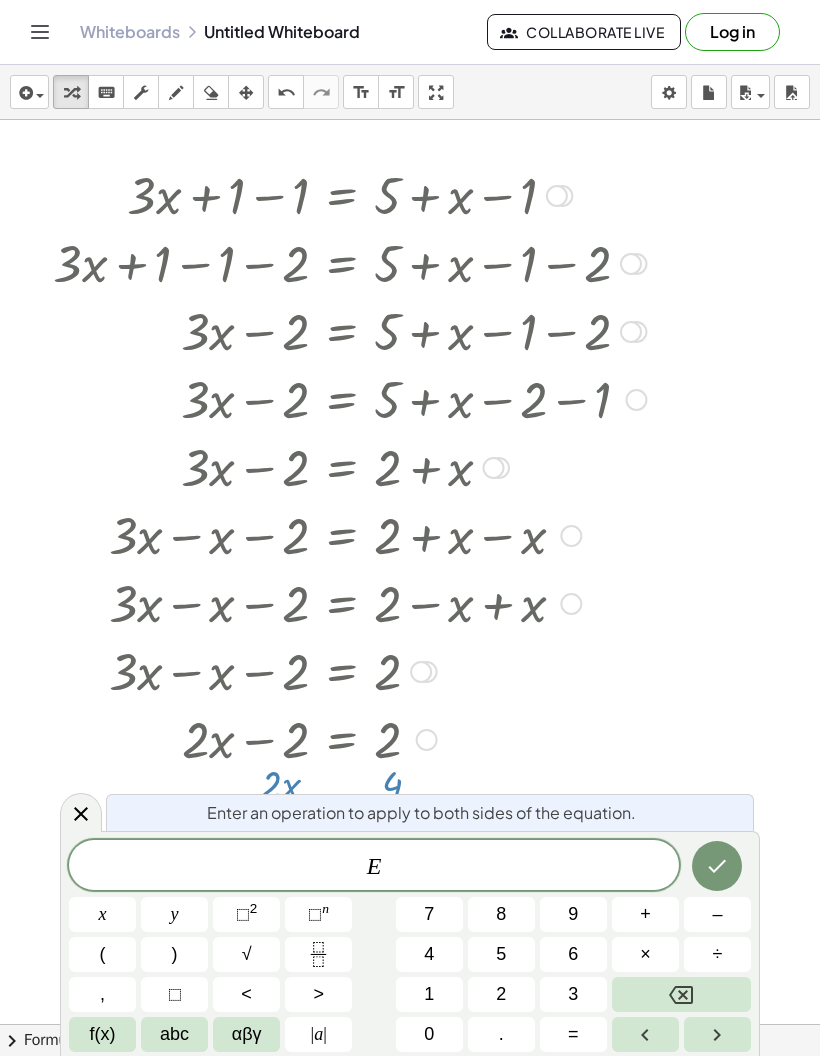 click at bounding box center (81, 812) 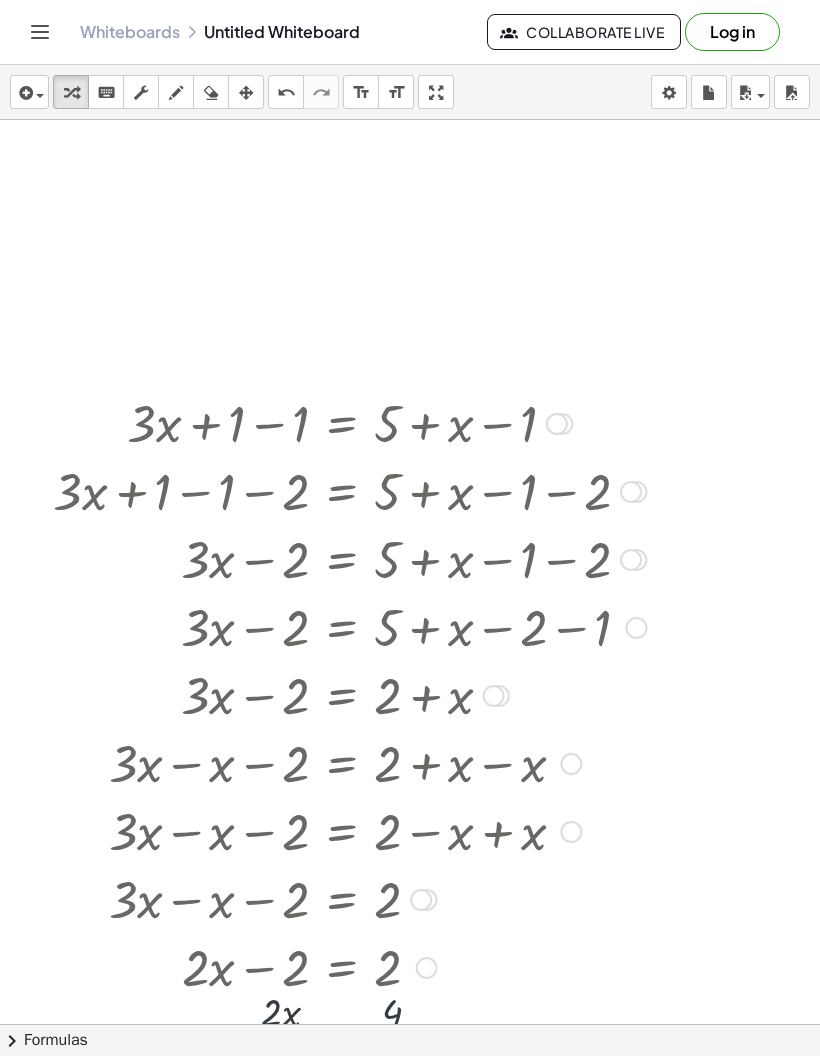 scroll, scrollTop: 618, scrollLeft: 0, axis: vertical 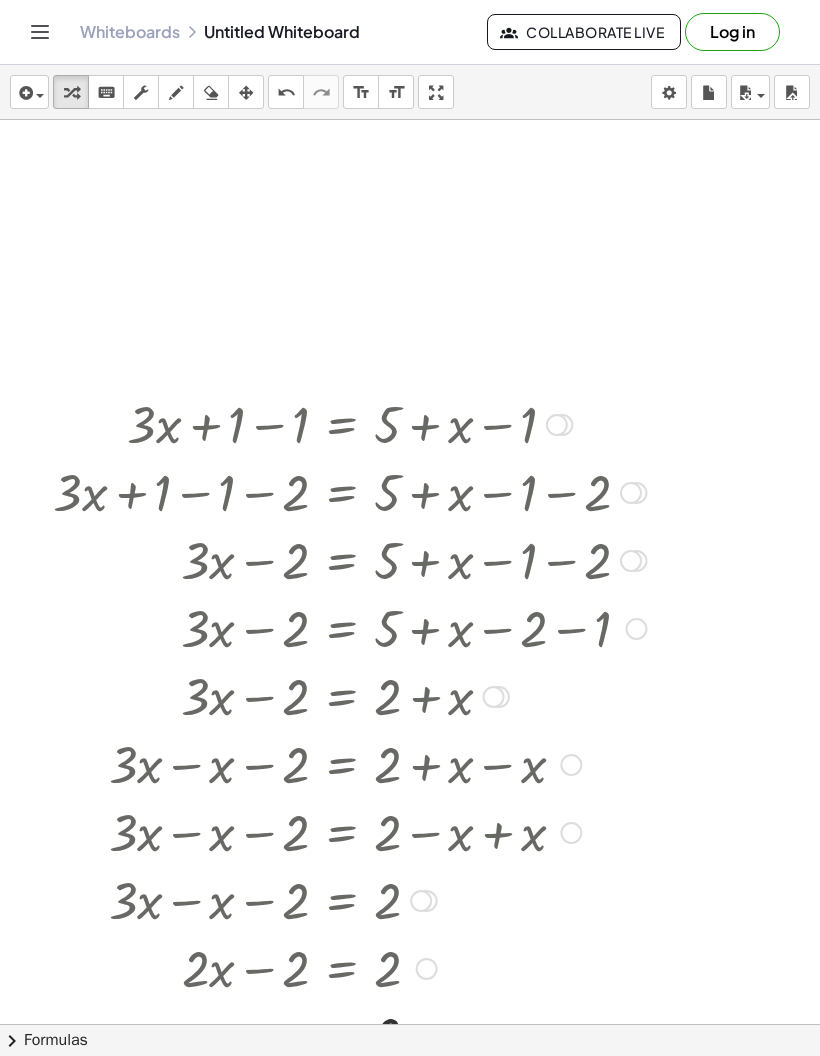 click at bounding box center [349, 967] 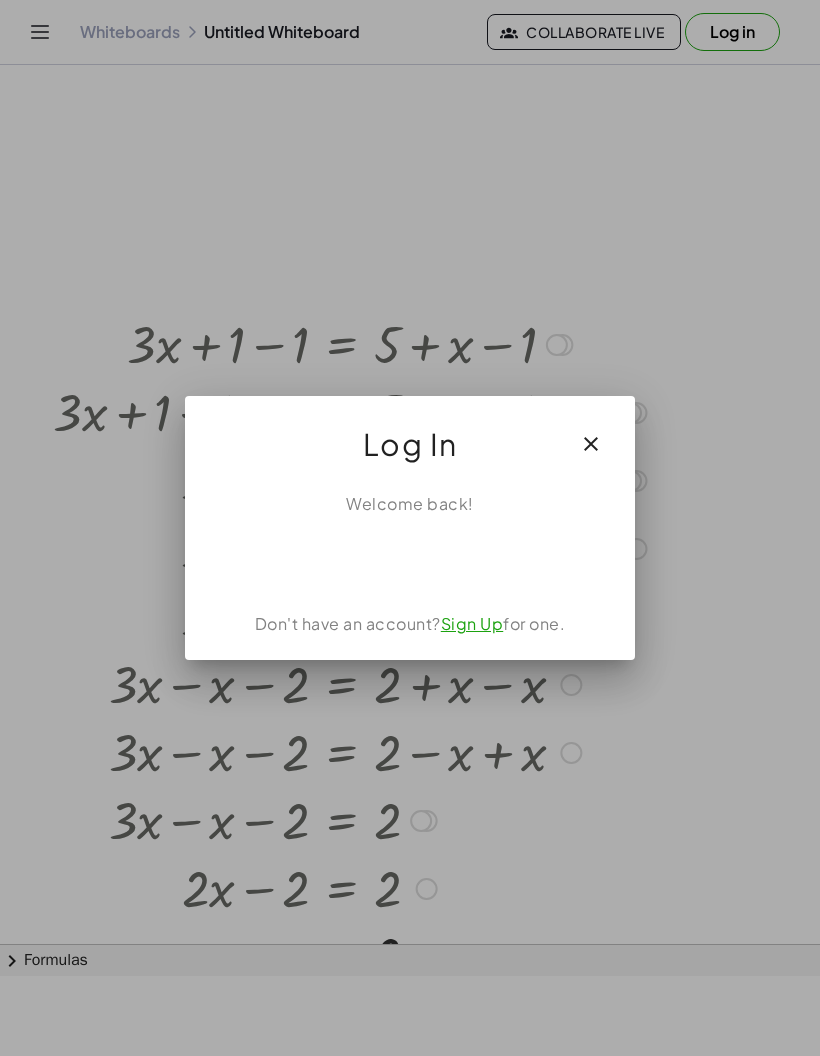 click 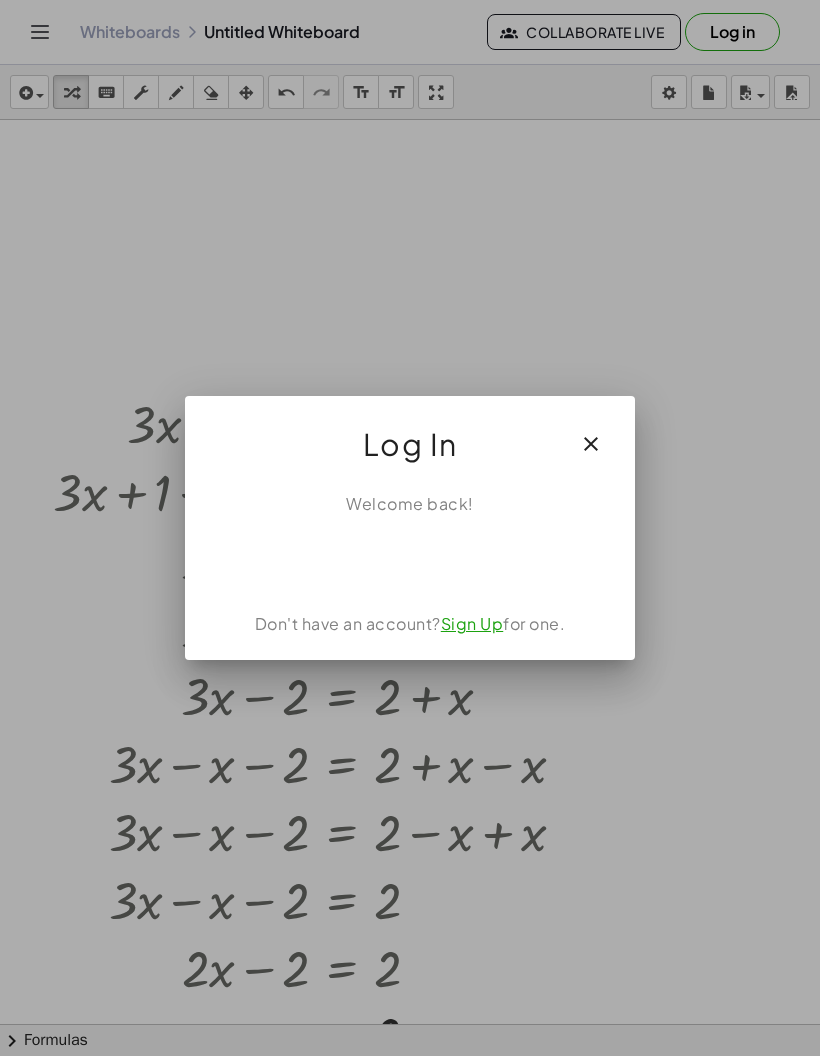 scroll, scrollTop: 80, scrollLeft: 0, axis: vertical 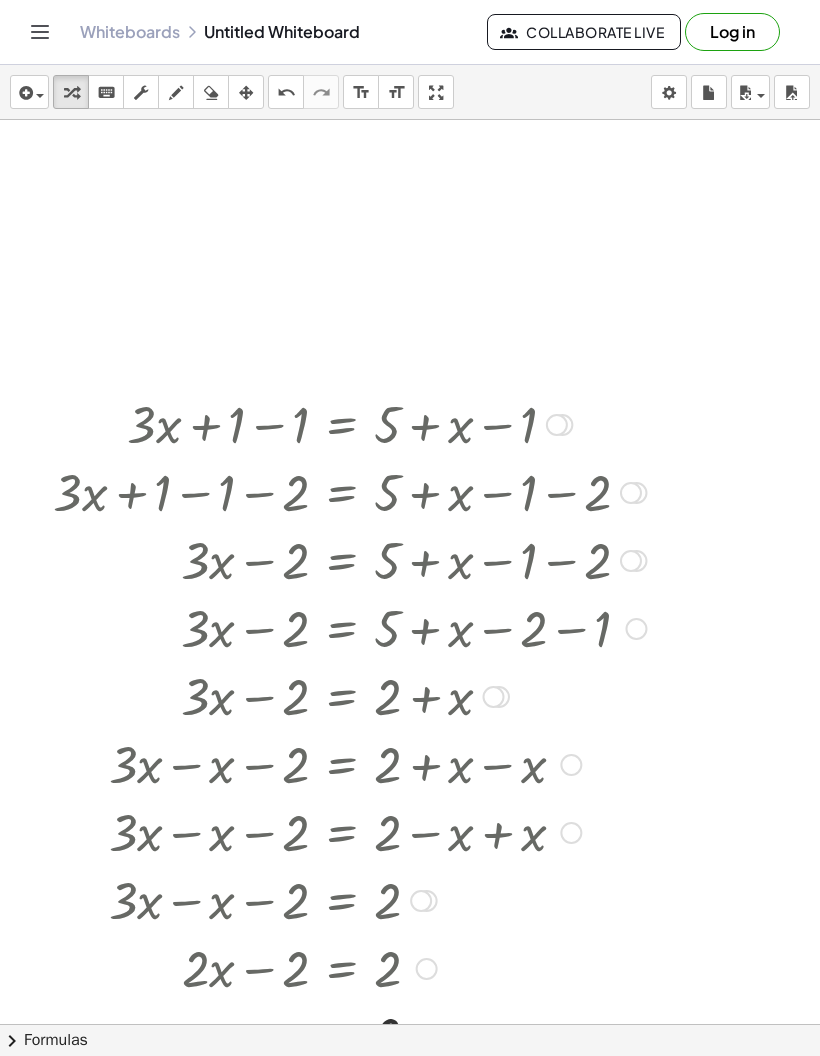click 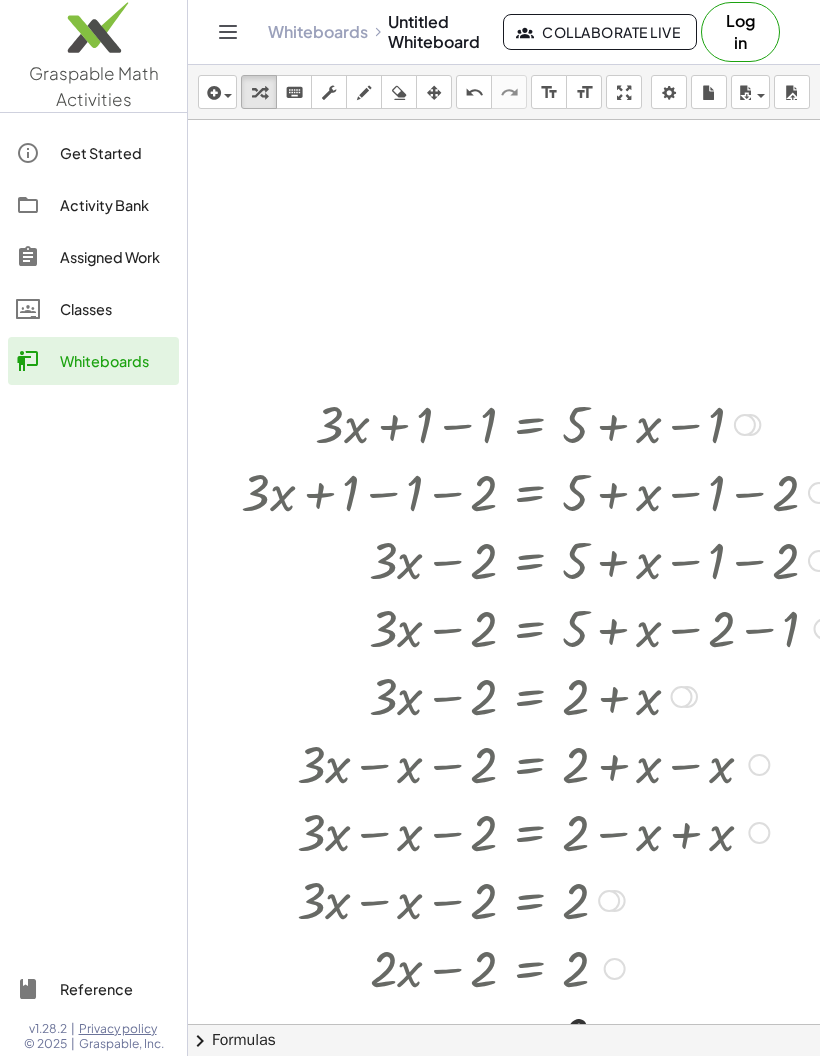 click on "Activity Bank" 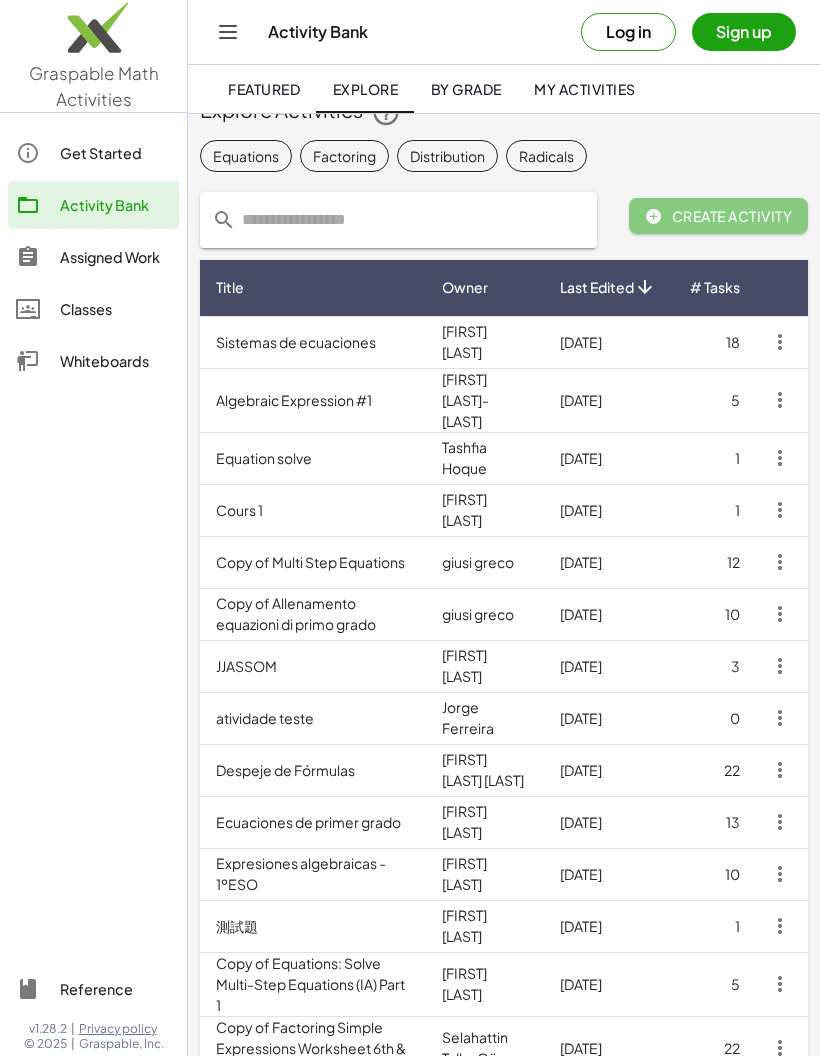 scroll, scrollTop: 0, scrollLeft: 0, axis: both 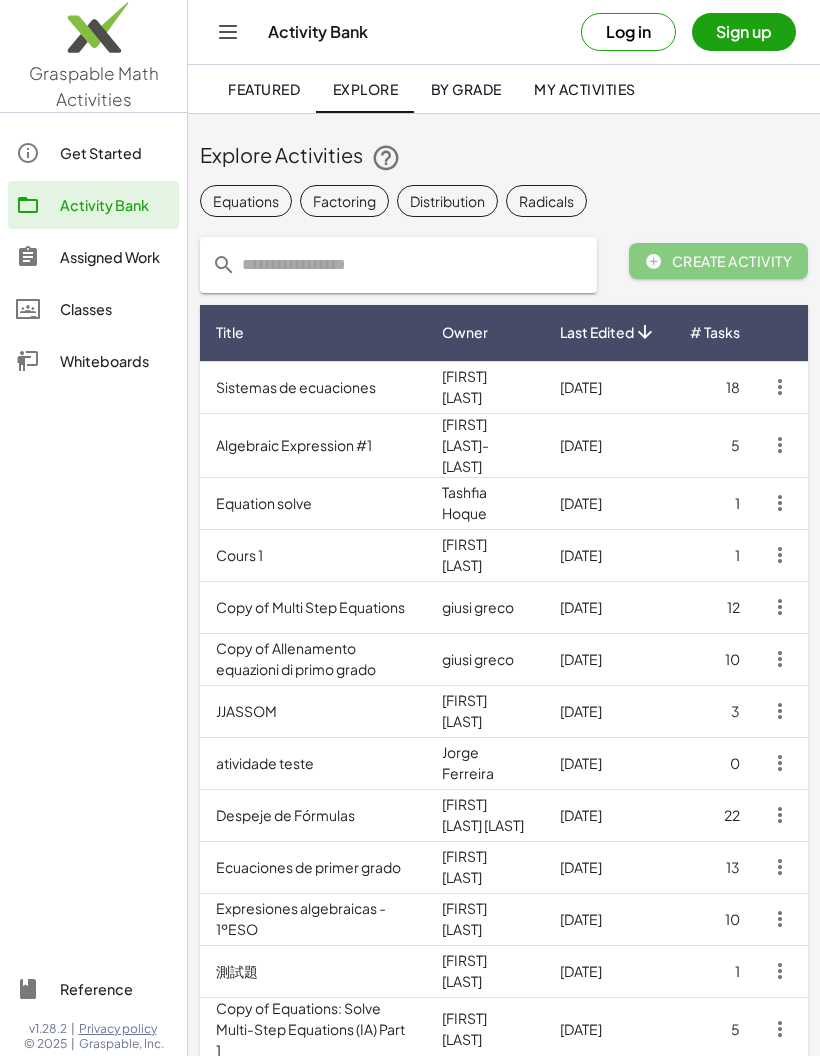 click on "By Grade" 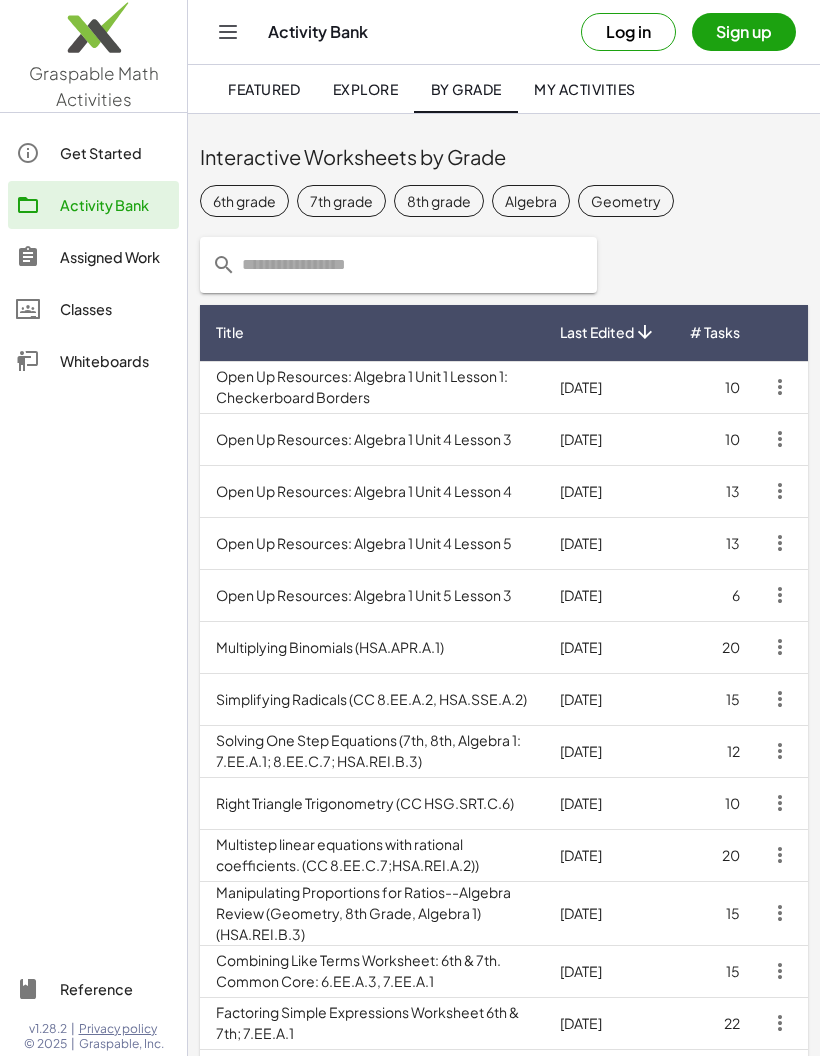 click on "7th grade" 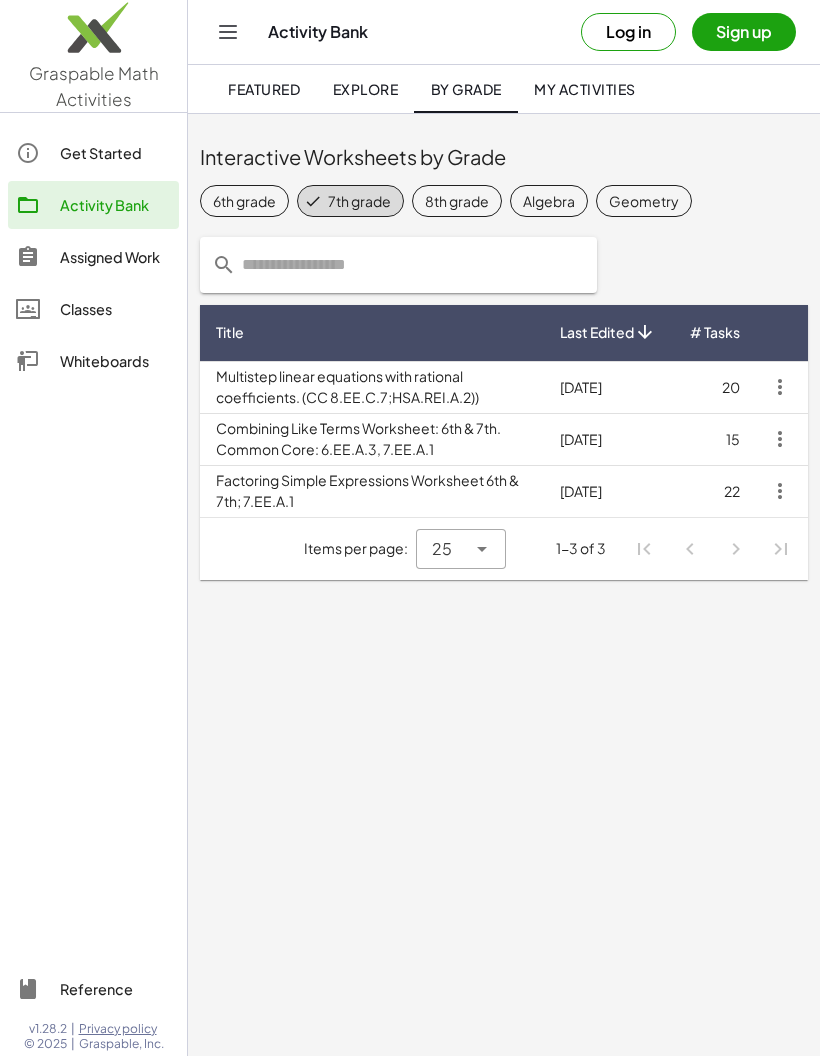 click on "Combining Like Terms Worksheet: 6th & 7th. Common Core: 6.EE.A.3, 7.EE.A.1" at bounding box center [372, 439] 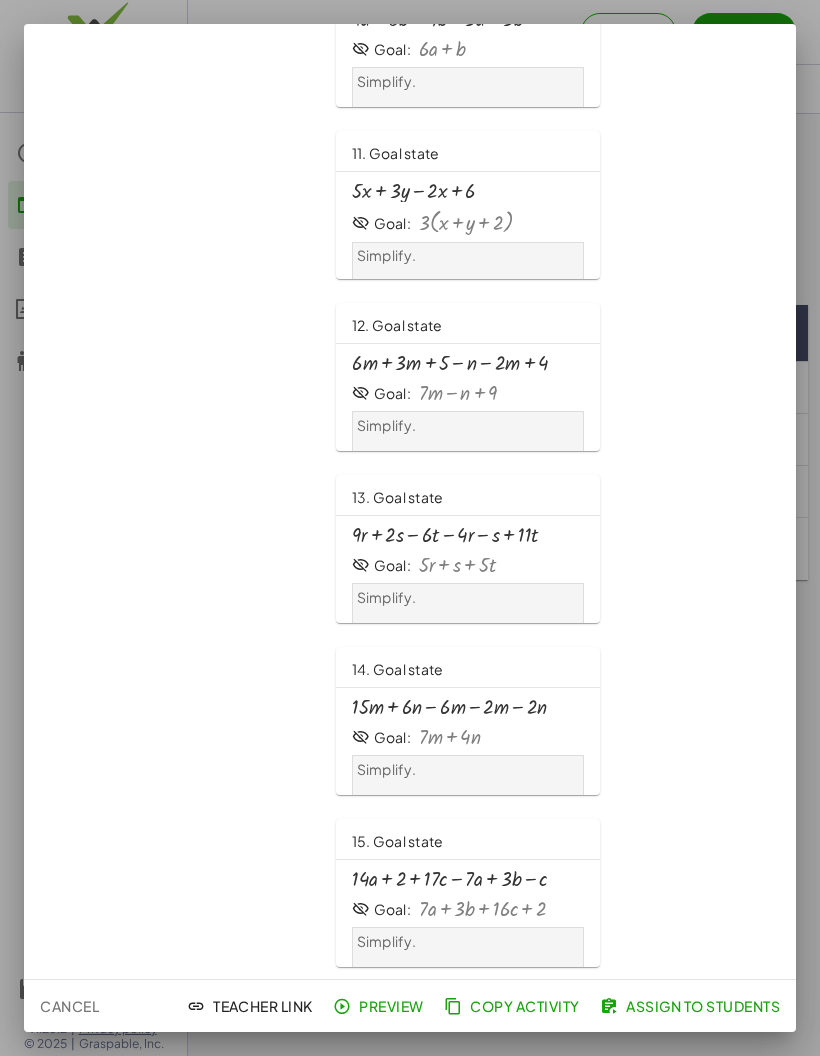 scroll, scrollTop: 1686, scrollLeft: 0, axis: vertical 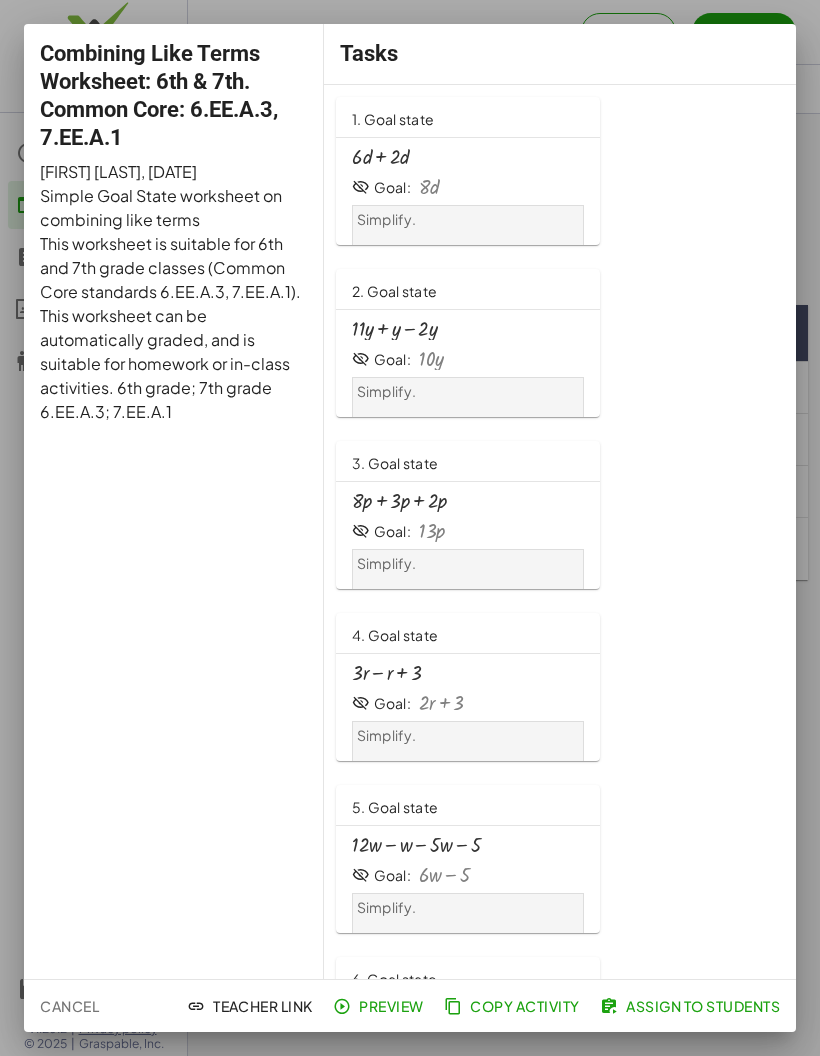 click on "+ · 6 · d + · 2 · d" at bounding box center [468, 157] 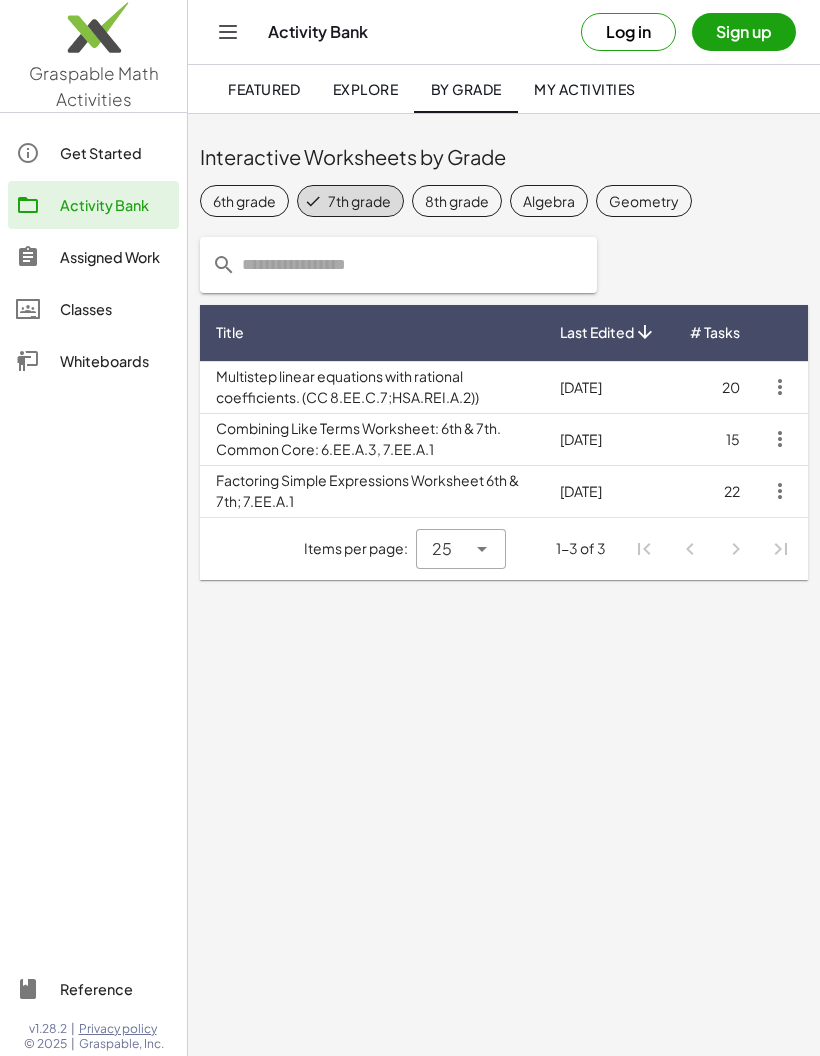 click on "Multistep linear equations with rational coefficients. (CC 8.EE.C.7;HSA.REI.A.2))" at bounding box center (372, 387) 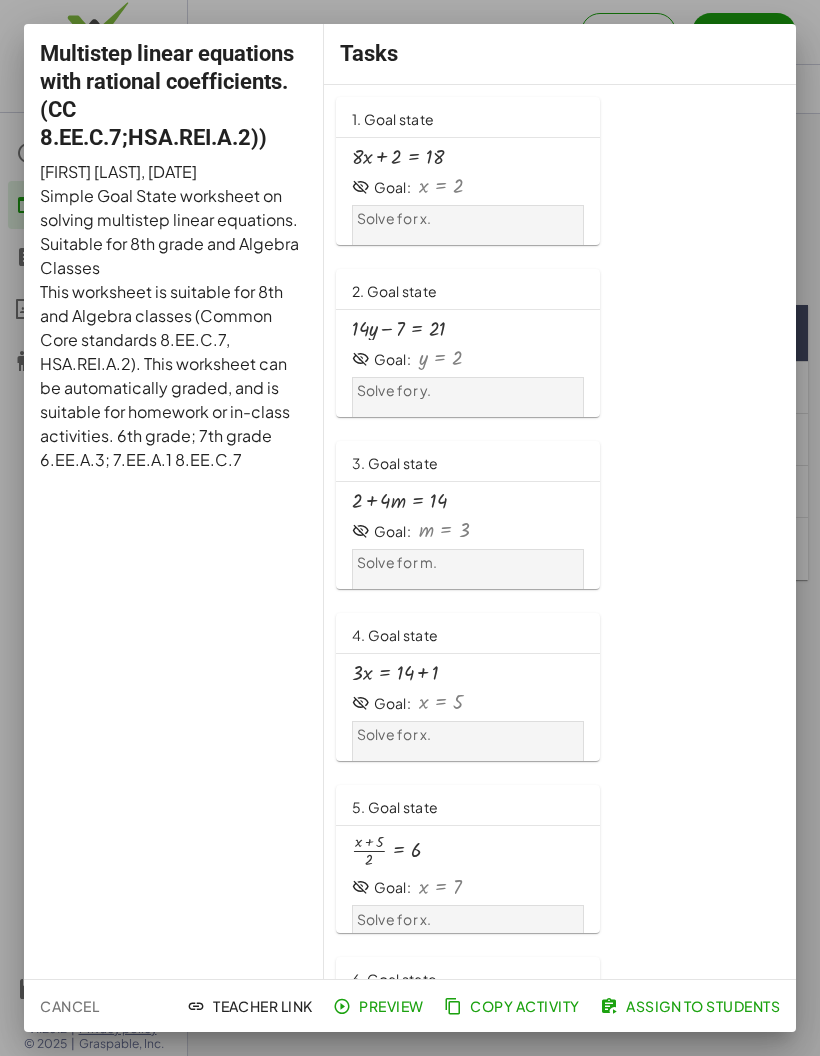 click on "+ · 8 · x + 2 = 18 Goal: x = 2 Solve for x." at bounding box center [468, 203] 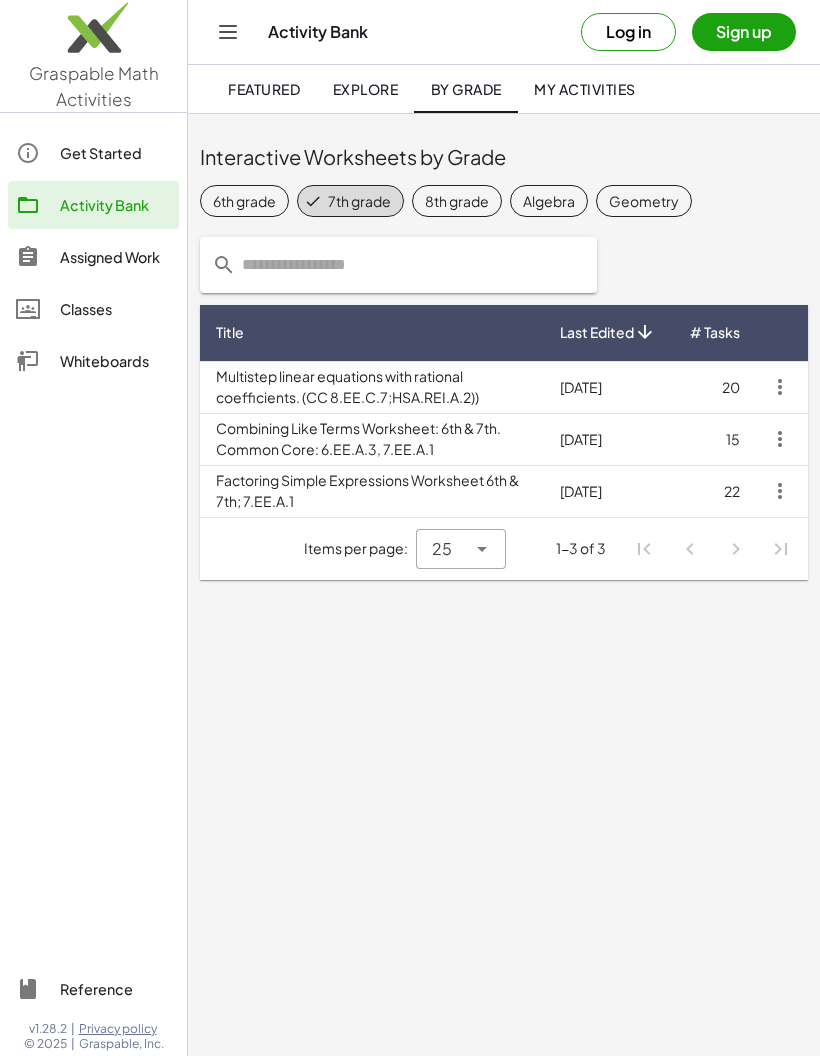 click on "8th grade" 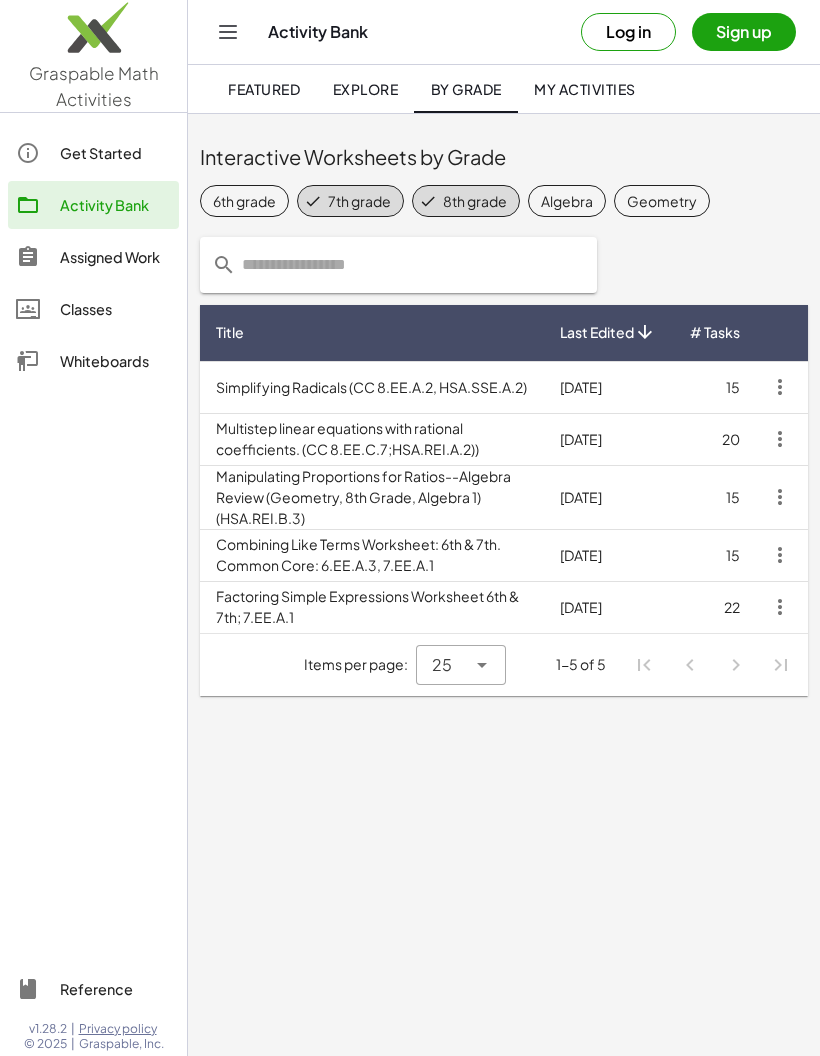 click on "7th grade" 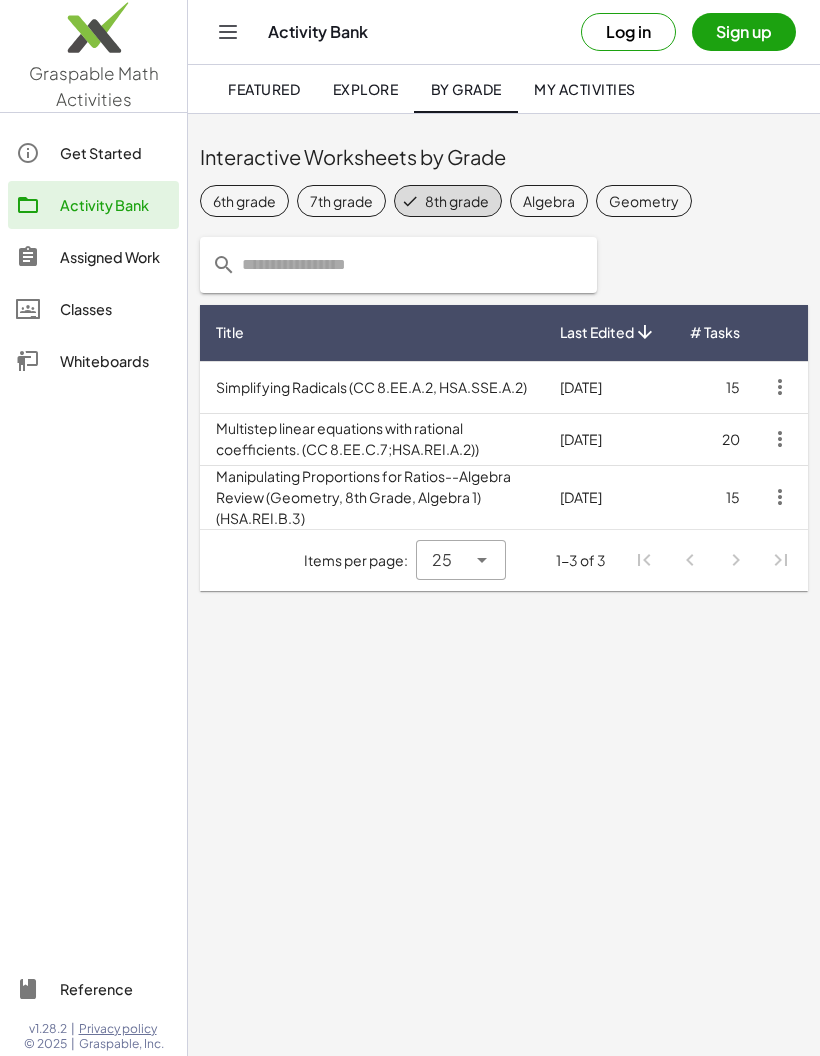click on "8th grade" 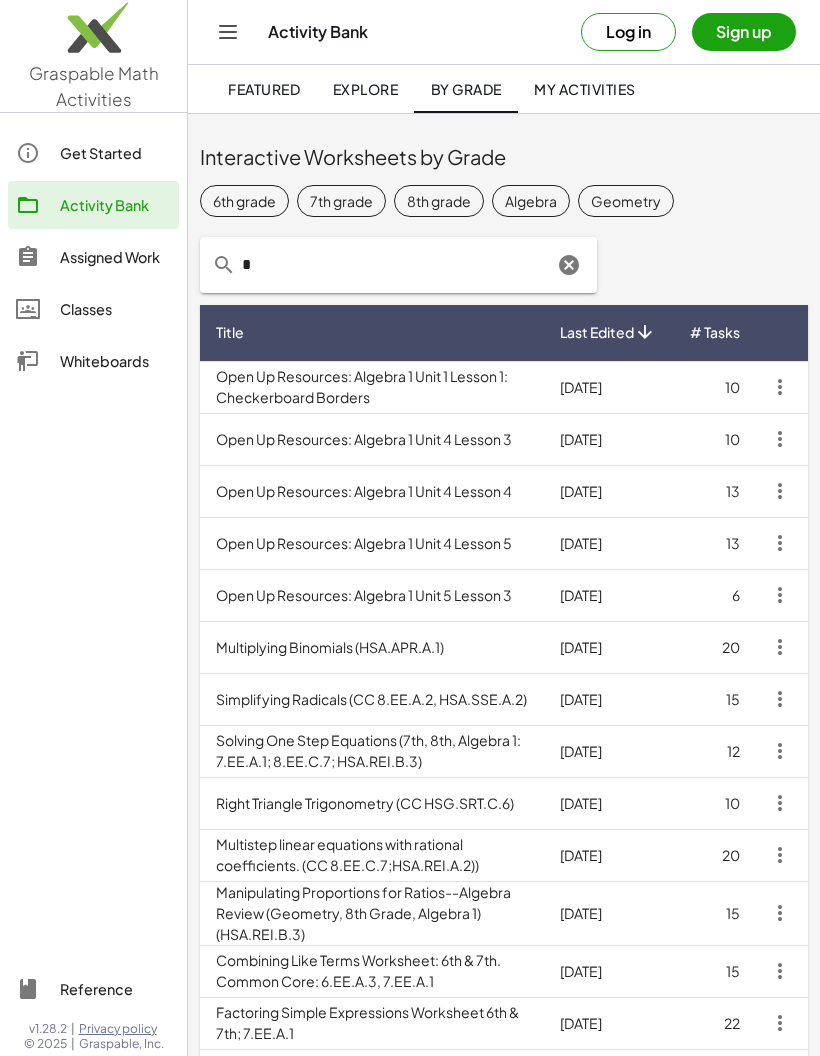 type on "*" 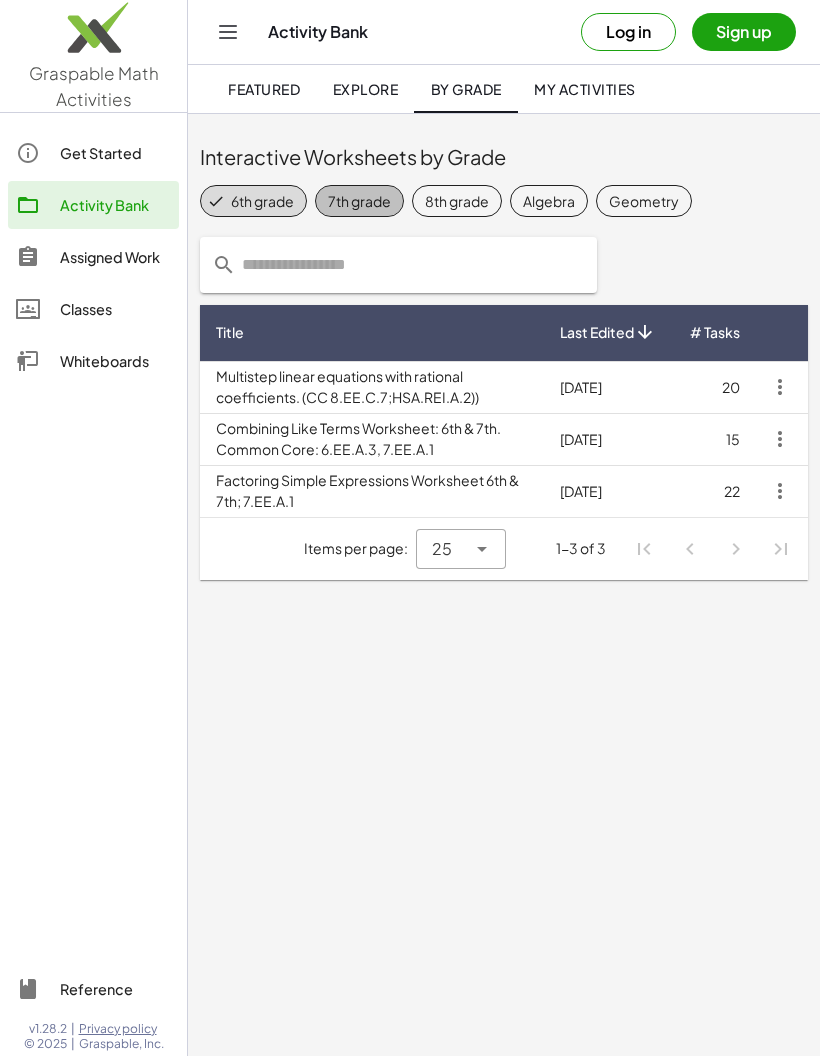click on "7th grade" 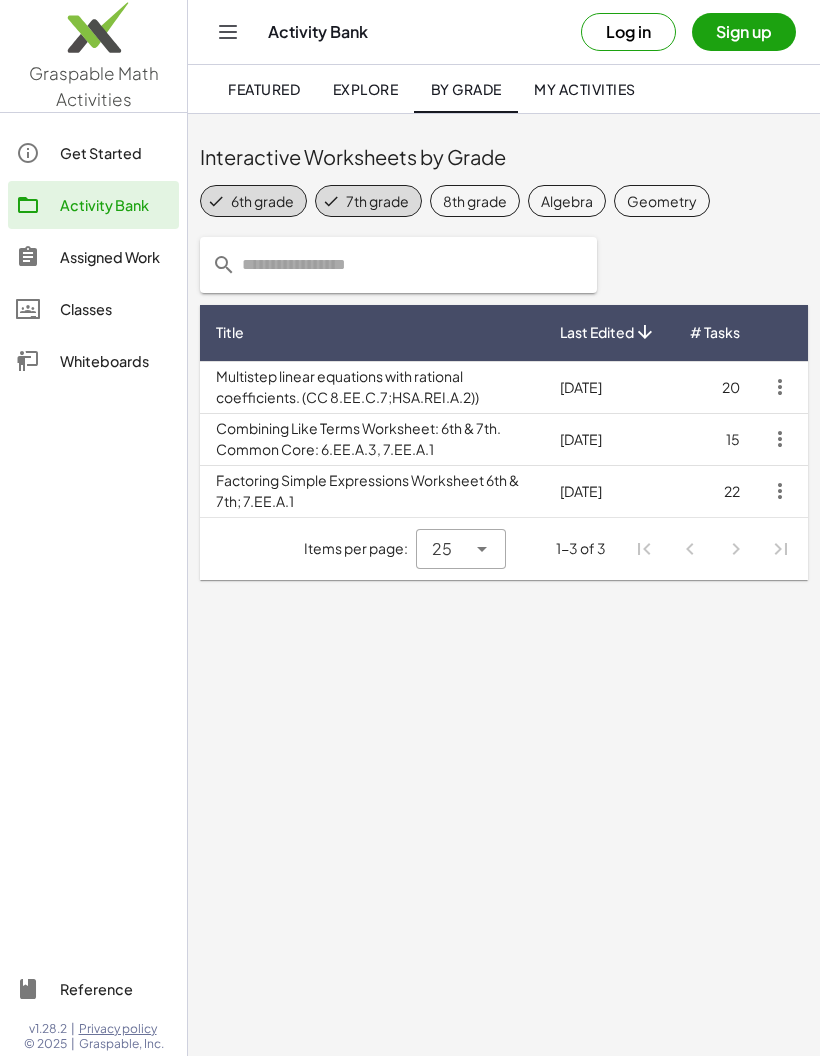 click on "6th grade" 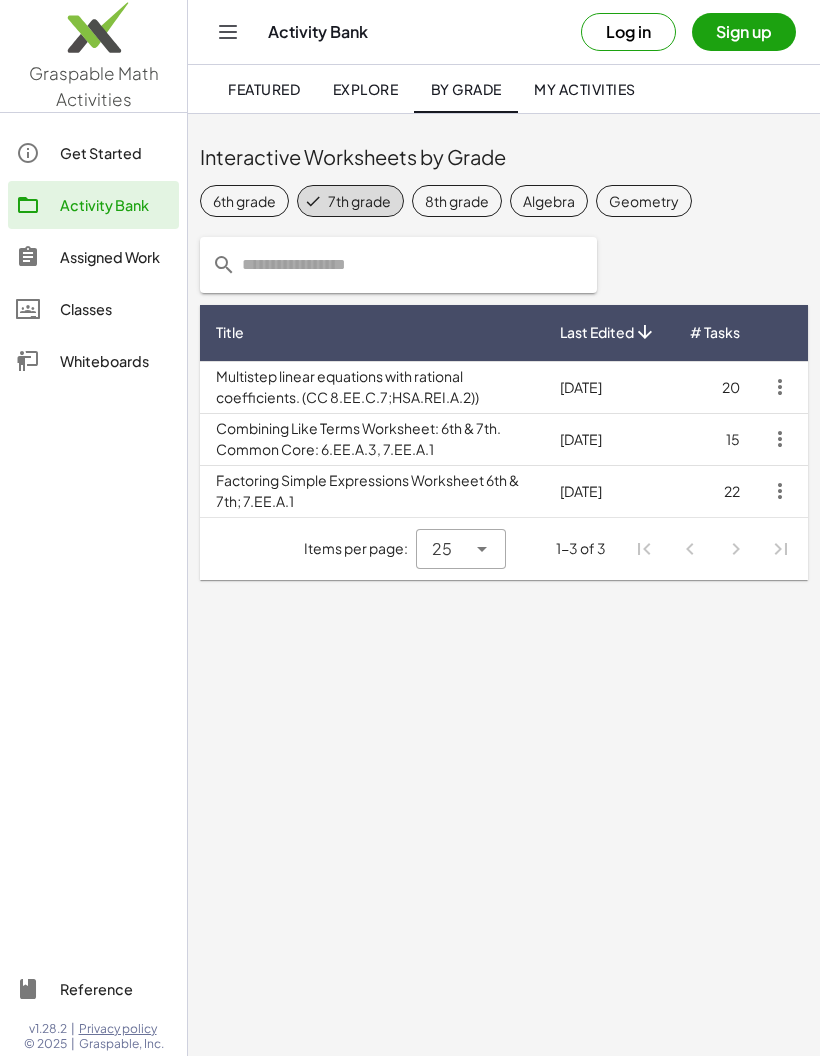 click on "8th grade" 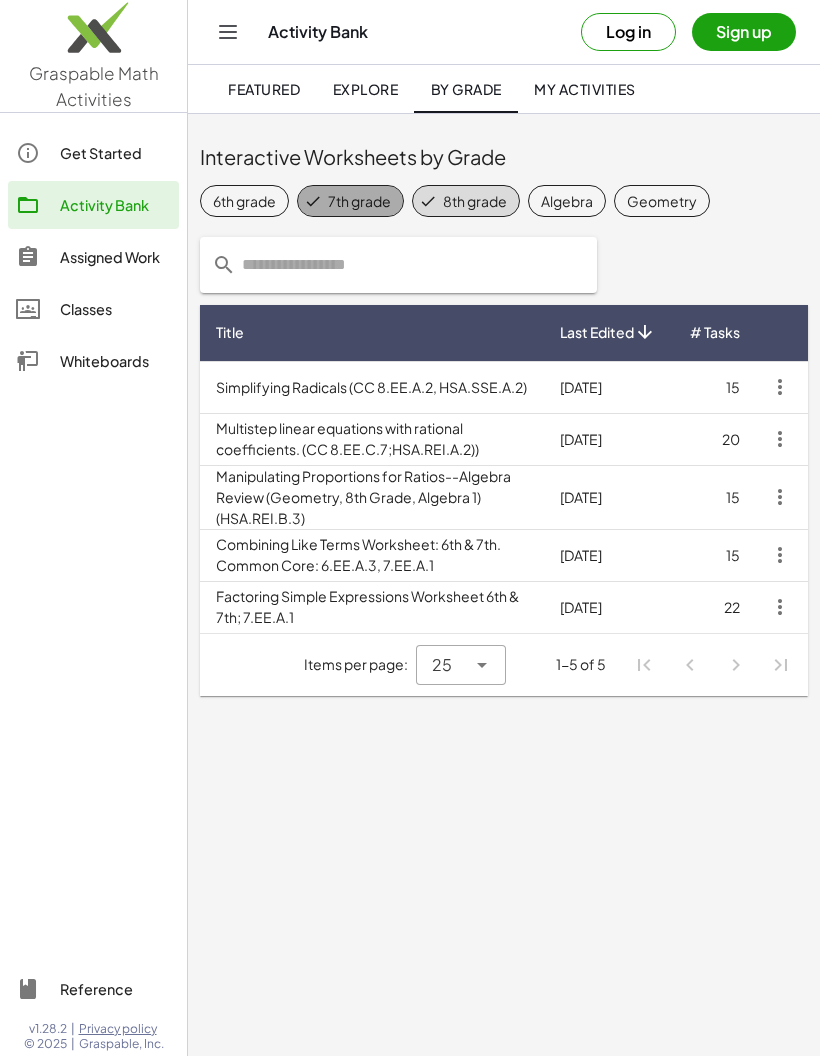 click on "7th grade" 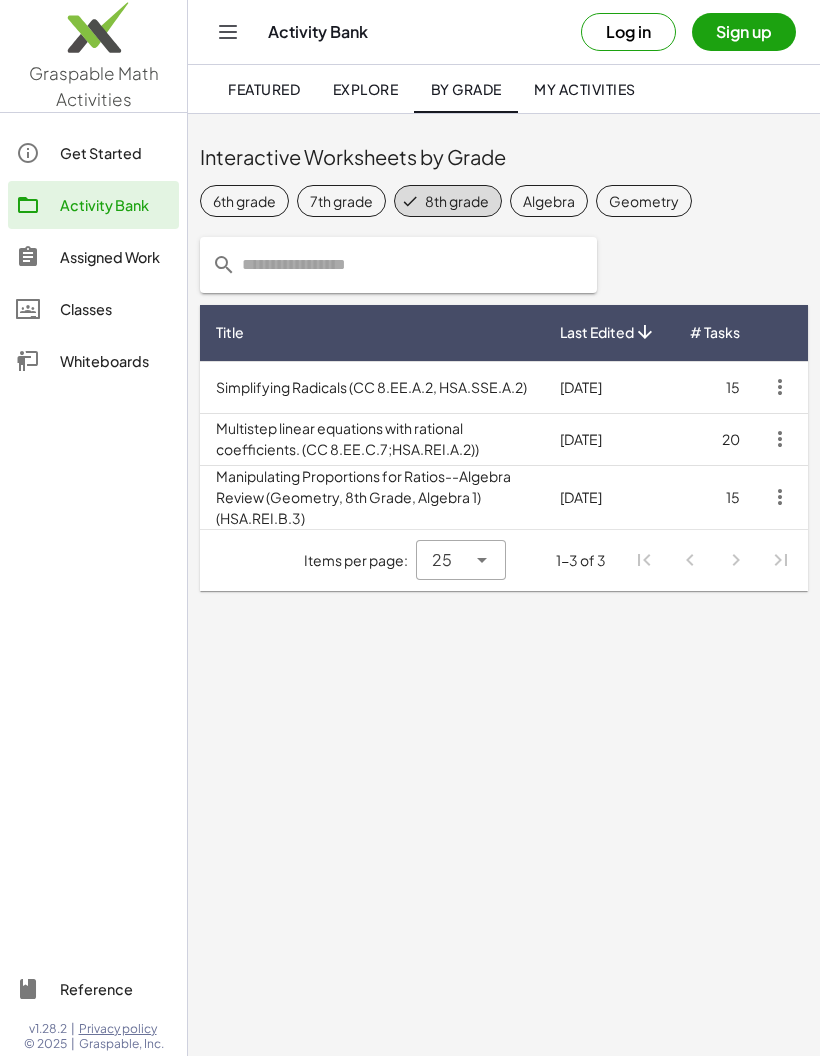 click on "Manipulating Proportions for Ratios--Algebra Review (Geometry, 8th Grade,  Algebra 1) (HSA.REI.B.3)" at bounding box center (372, 497) 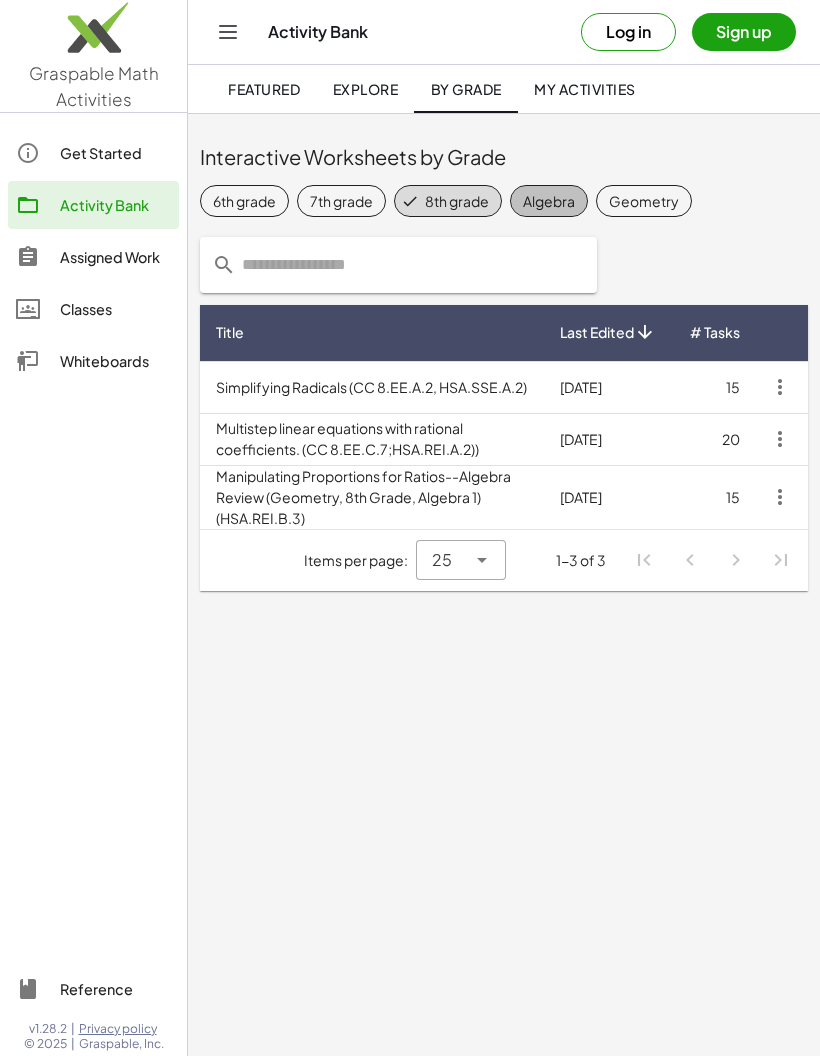 click on "Algebra" 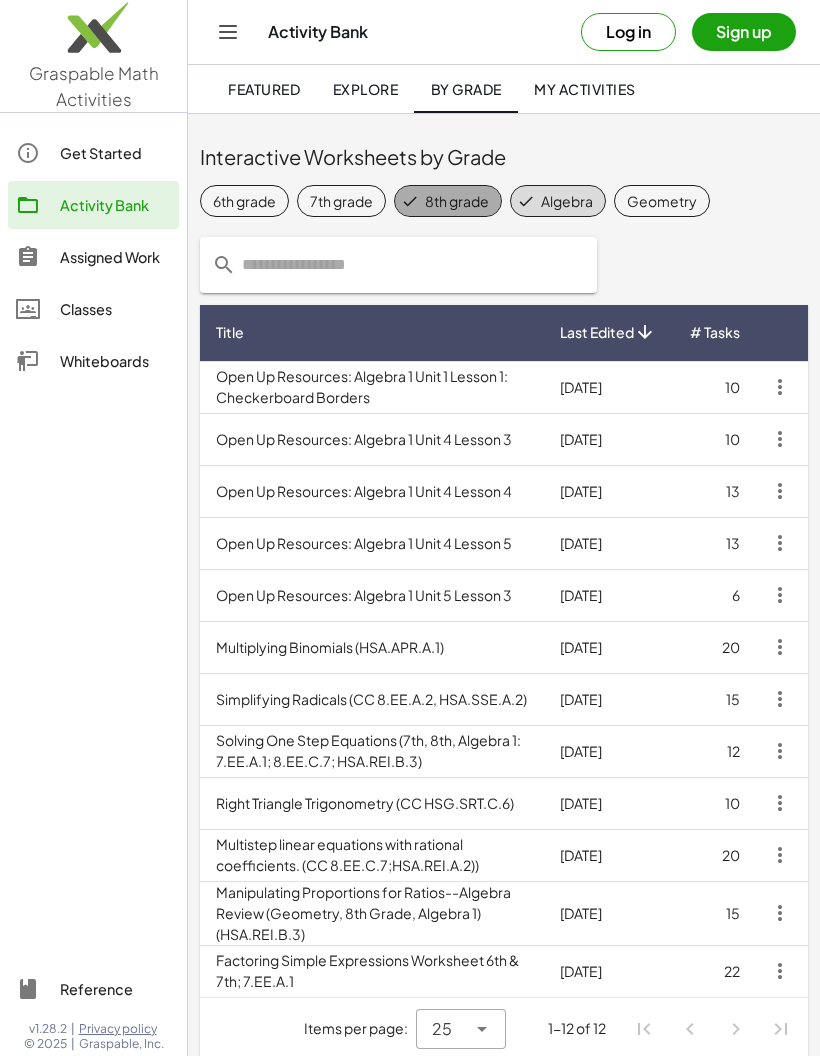 click on "8th grade" 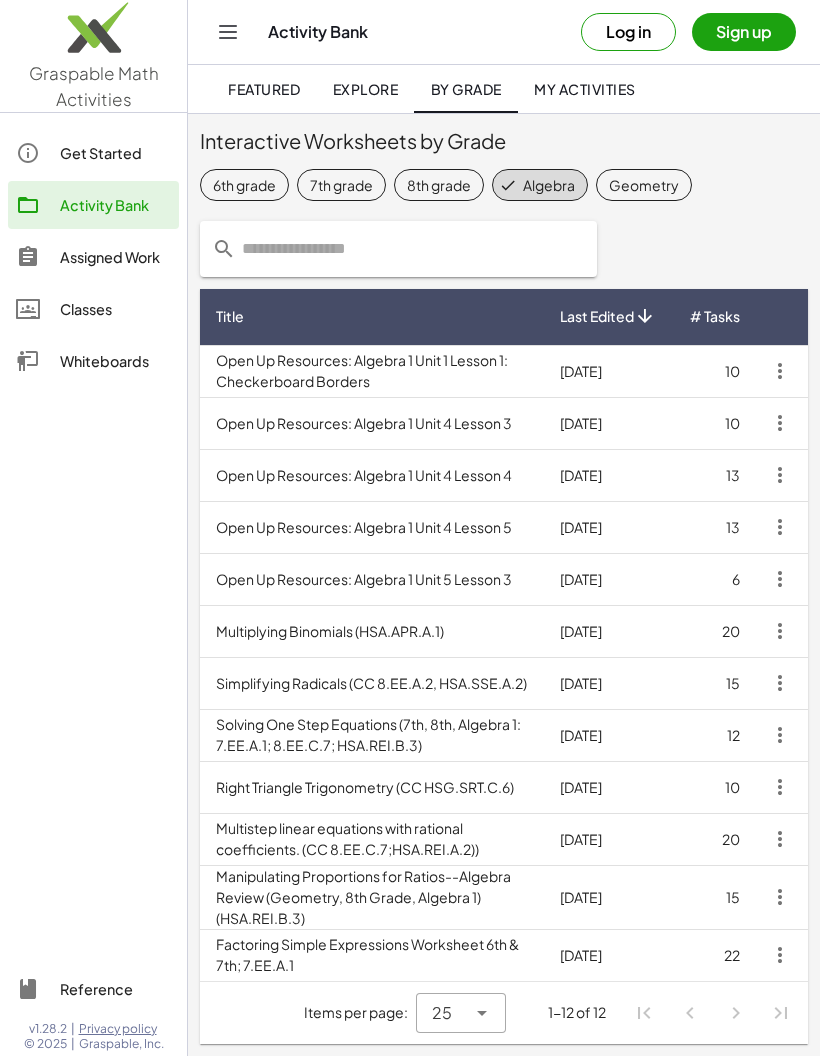 scroll, scrollTop: 80, scrollLeft: 0, axis: vertical 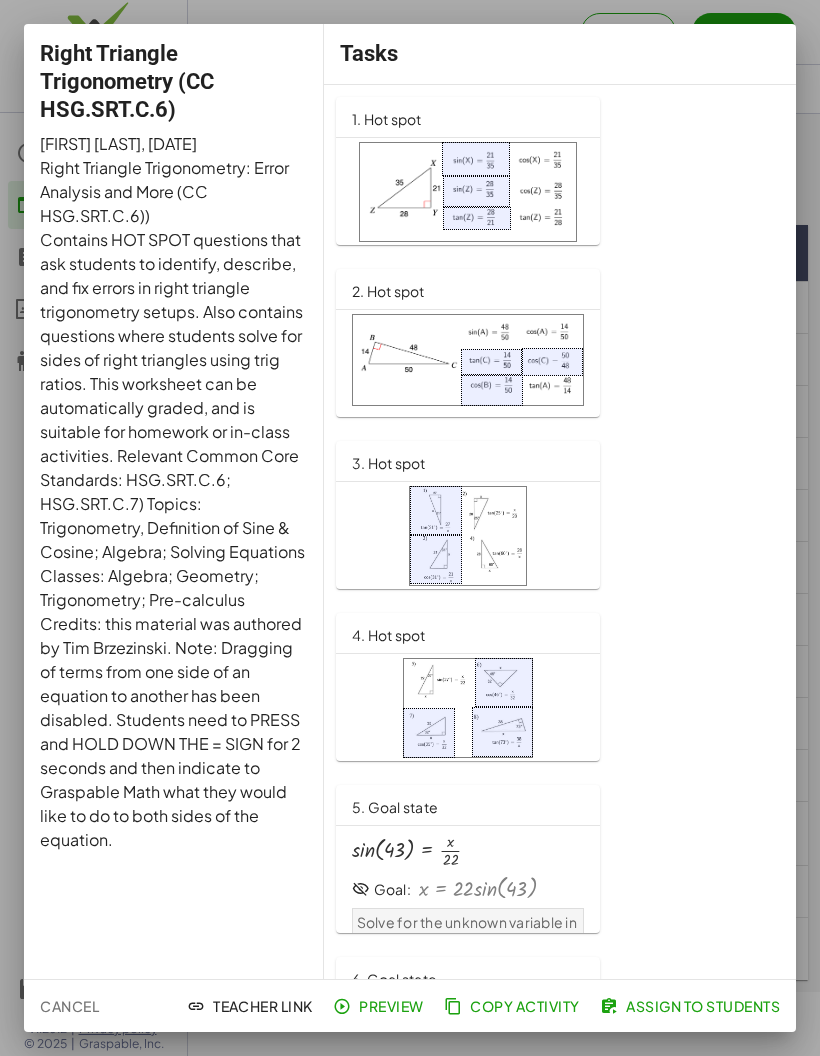 click at bounding box center (468, 192) 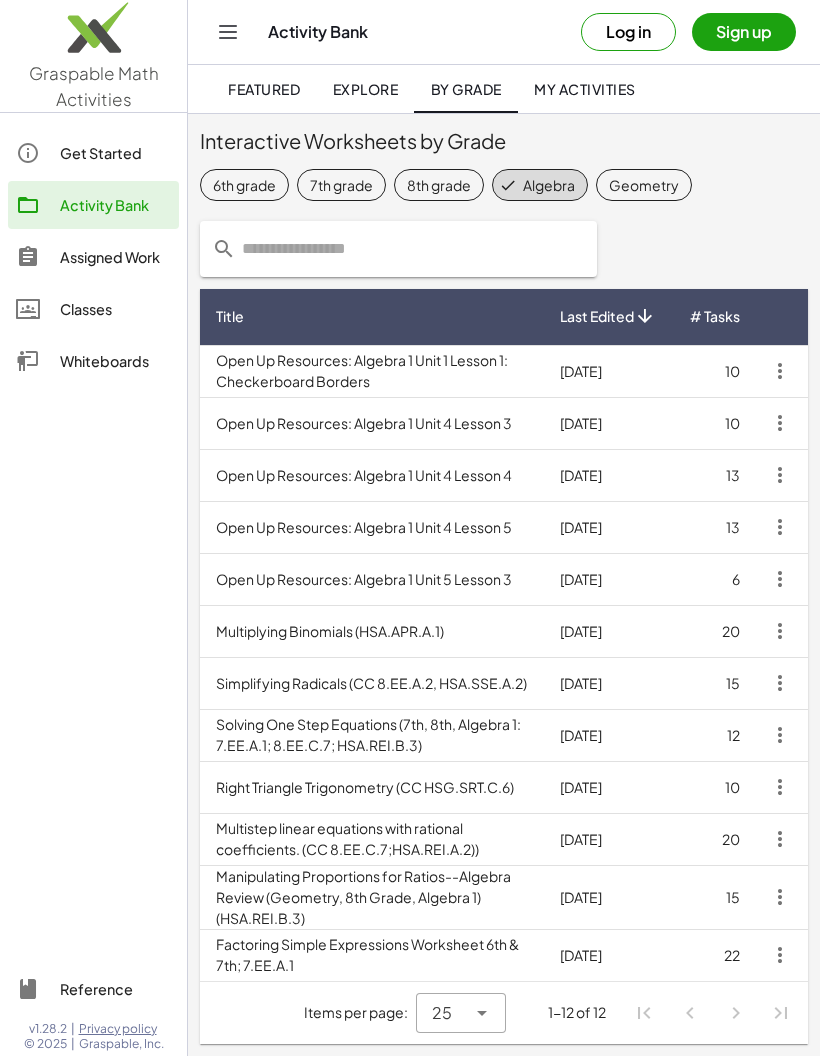click on "Open Up Resources: Algebra 1 Unit 4 Lesson 3" at bounding box center (372, 423) 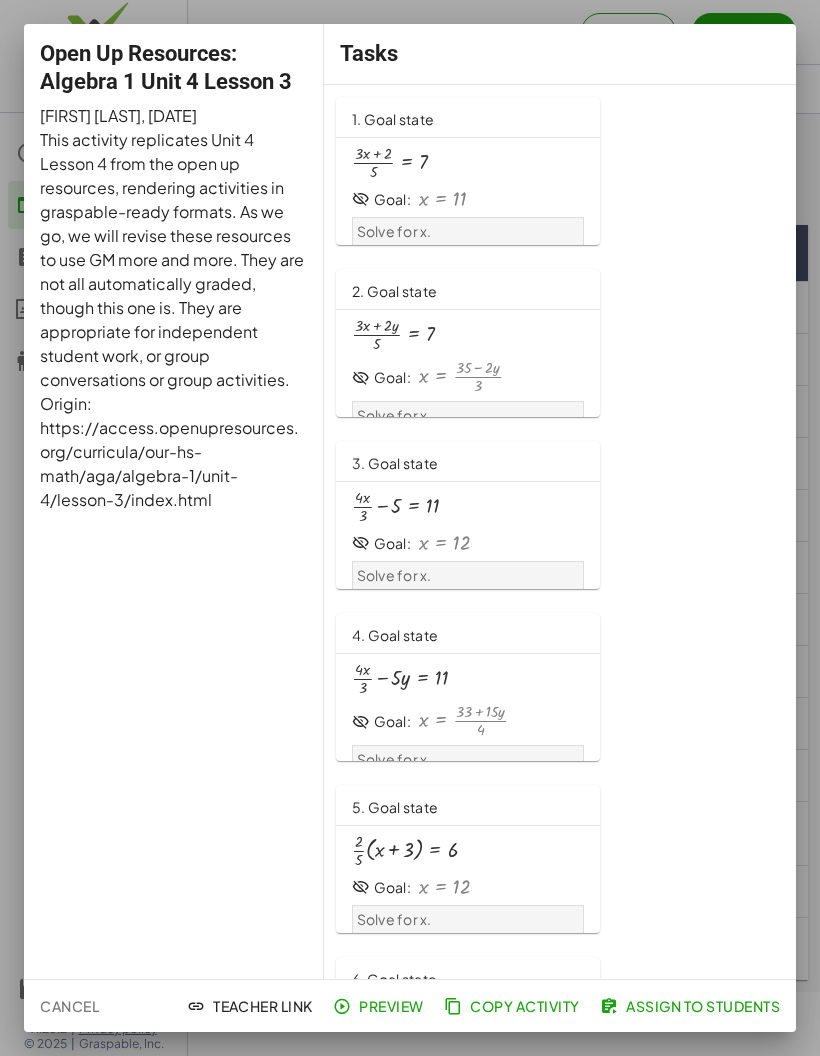 click on "Tasks" at bounding box center [560, 54] 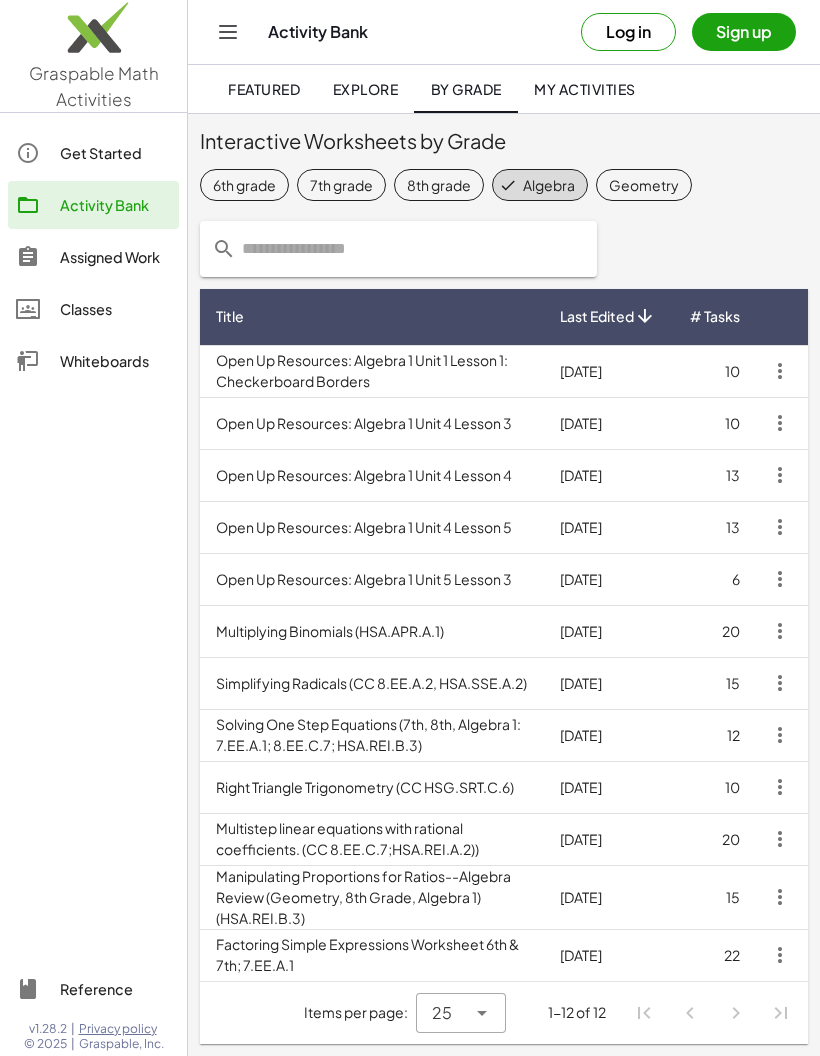 click on "Algebra" 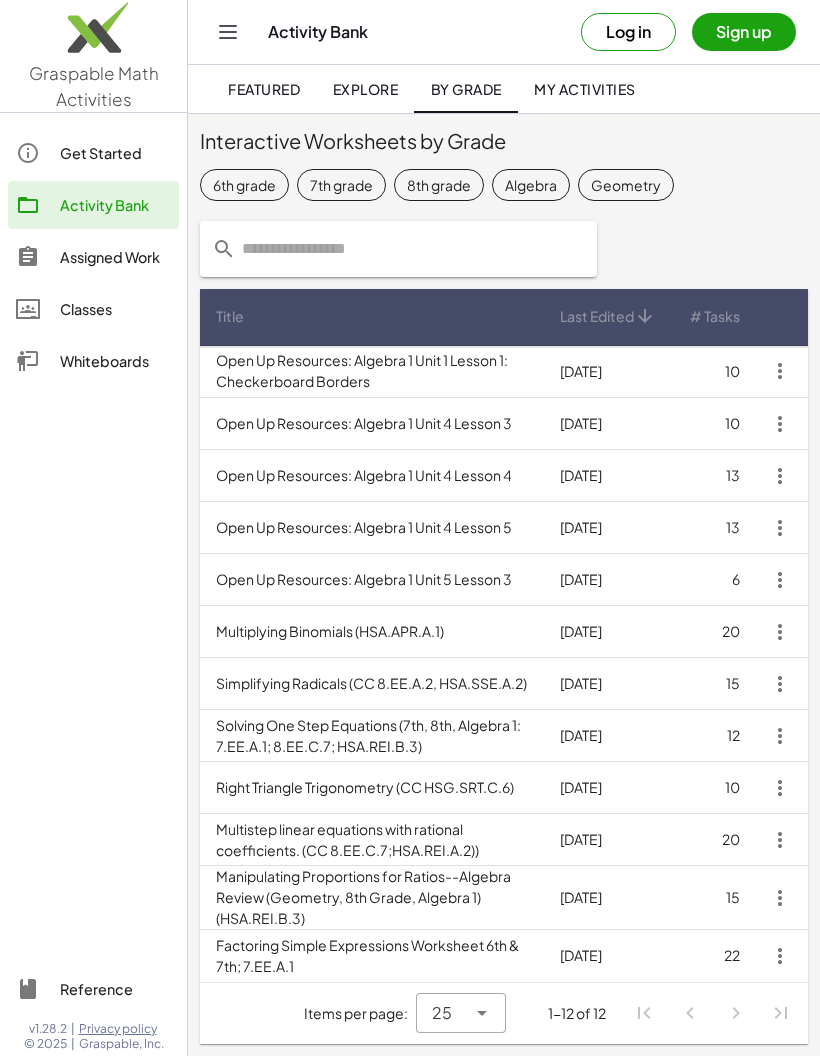 click on "Geometry" 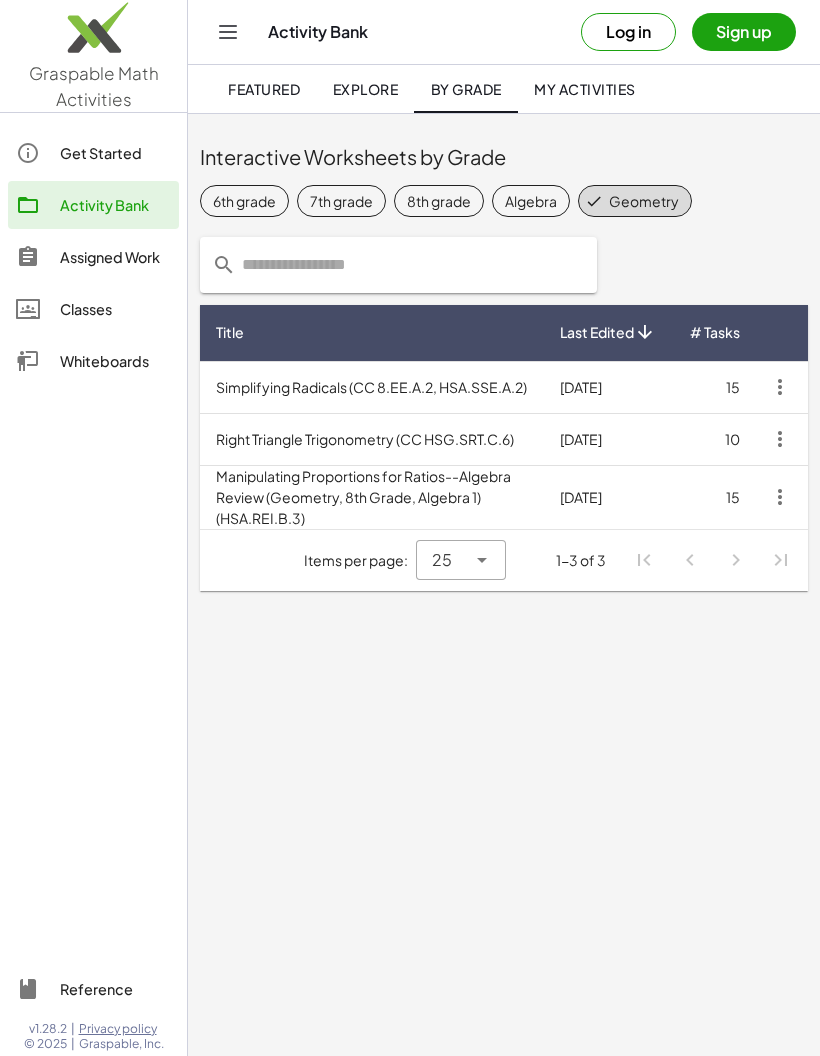 click on "Simplifying Radicals (CC 8.EE.A.2, HSA.SSE.A.2)" at bounding box center [372, 387] 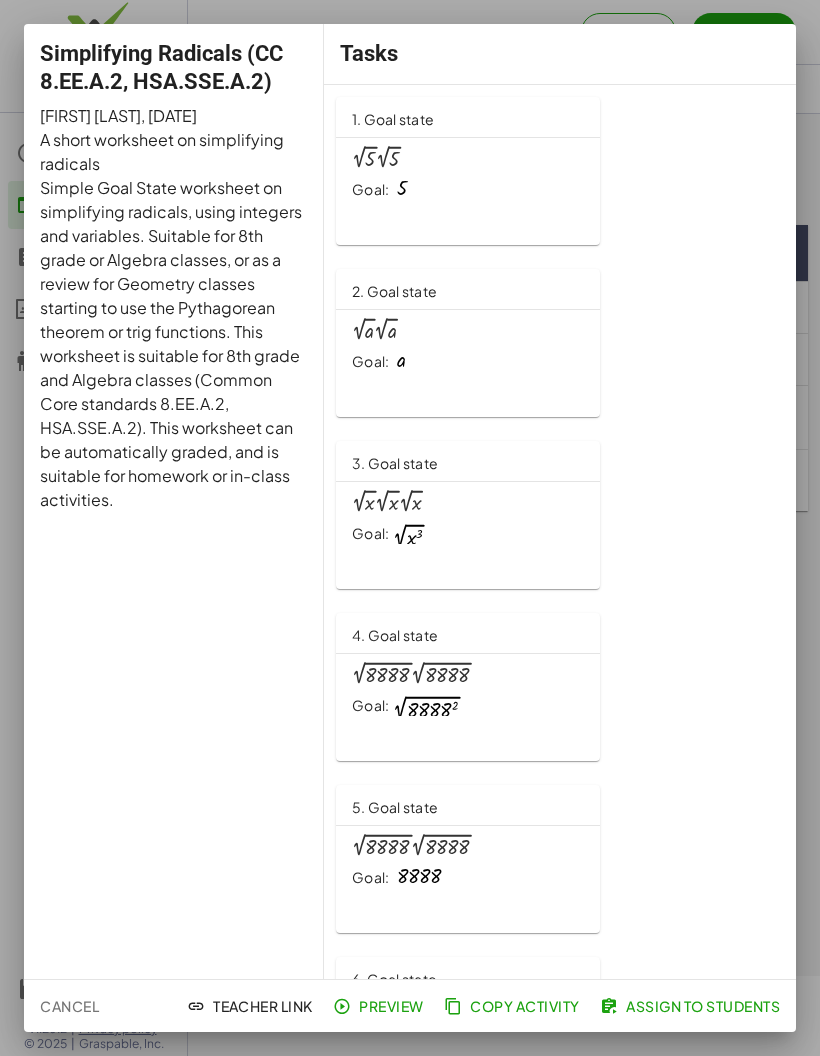 click on "Goal: 5" at bounding box center [468, 189] 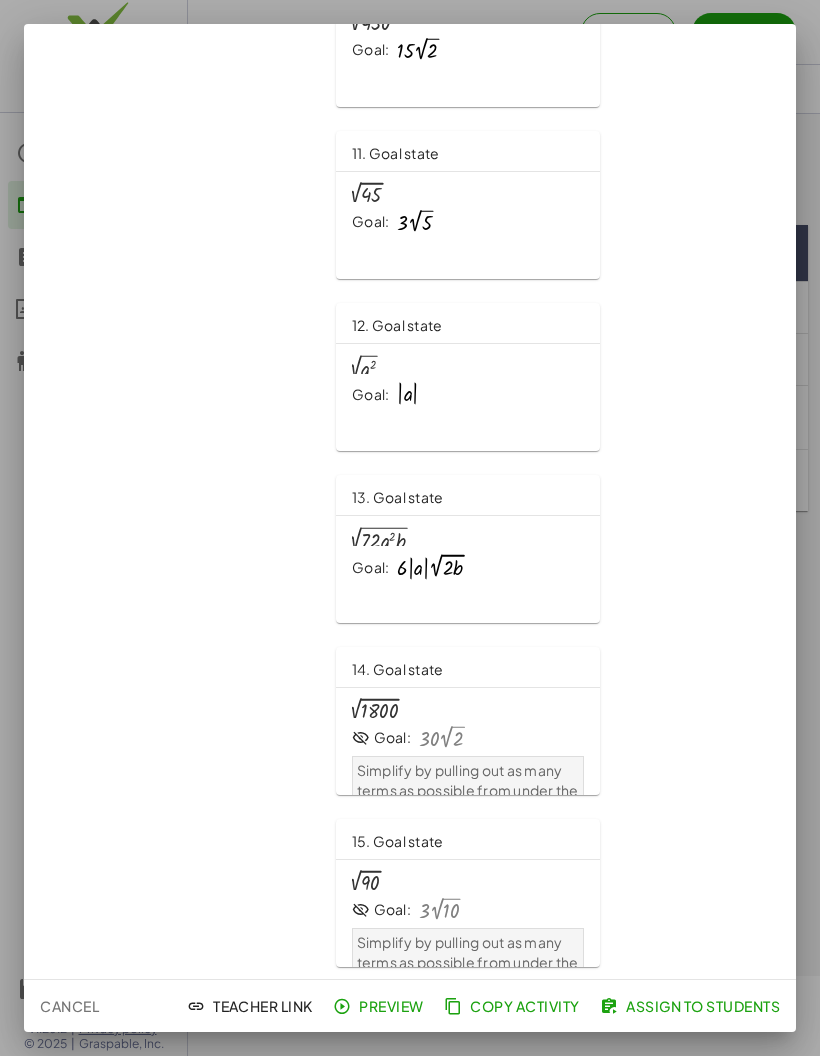 scroll, scrollTop: 1696, scrollLeft: 0, axis: vertical 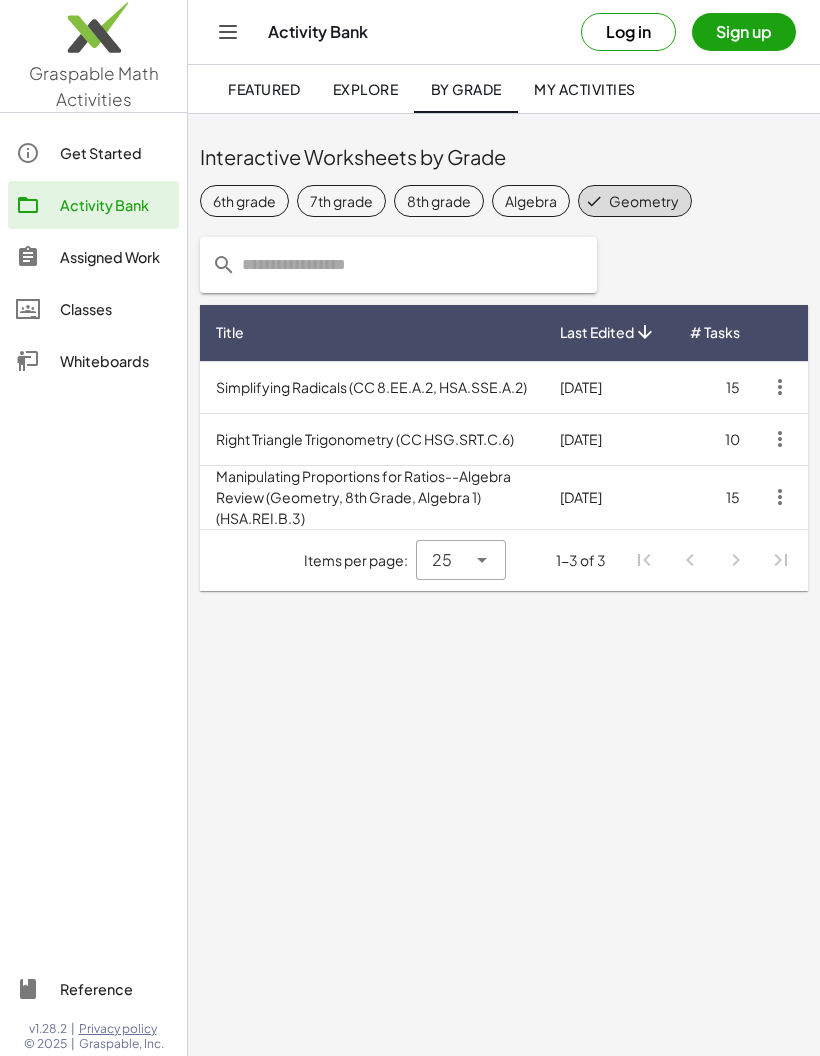 click on "Whiteboards" 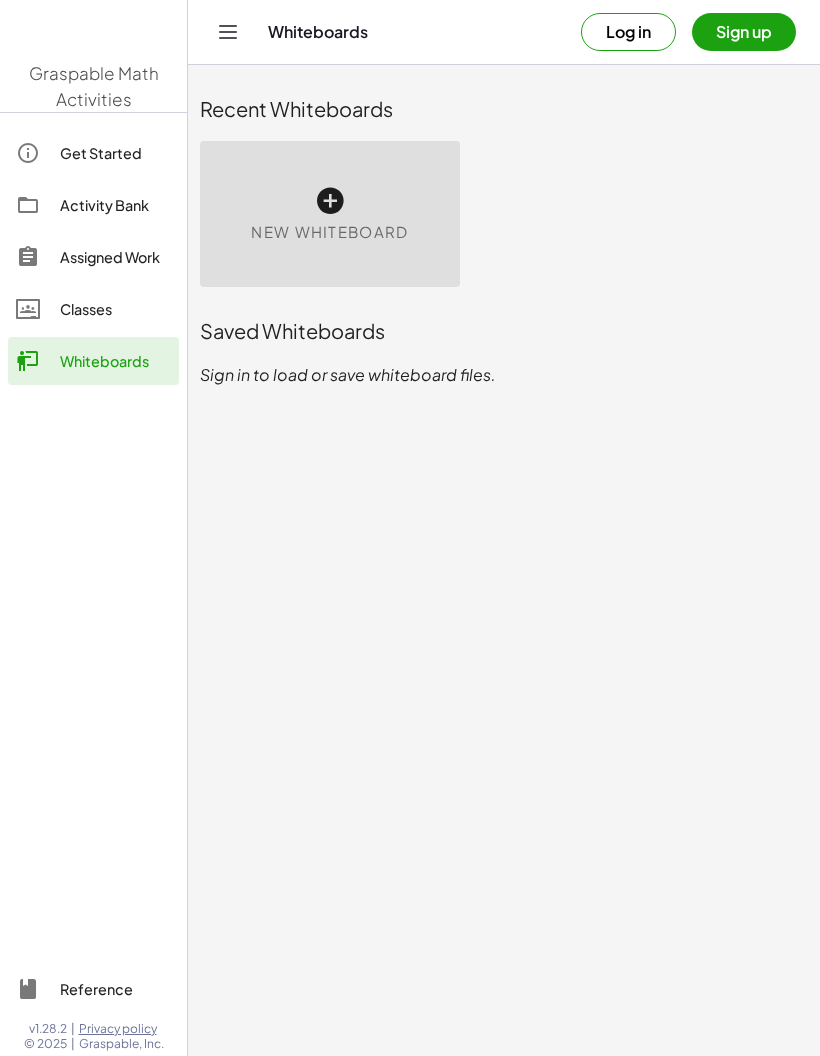 scroll, scrollTop: 0, scrollLeft: 0, axis: both 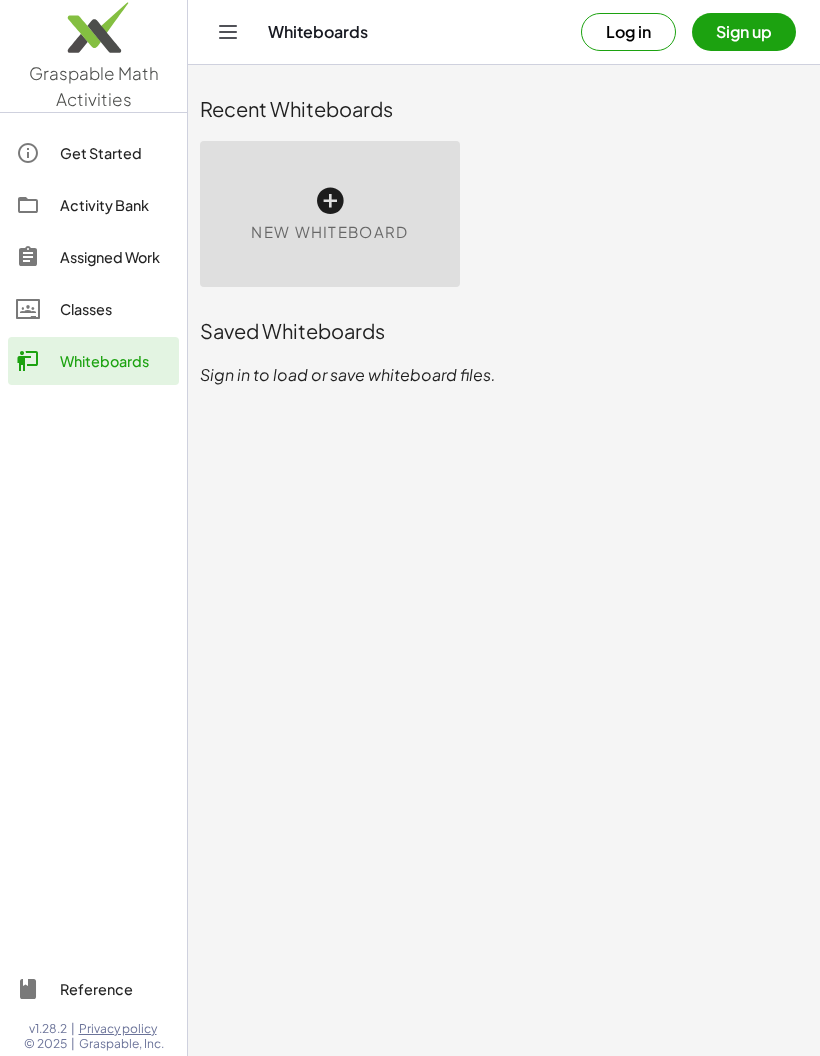 click on "New Whiteboard" at bounding box center [329, 232] 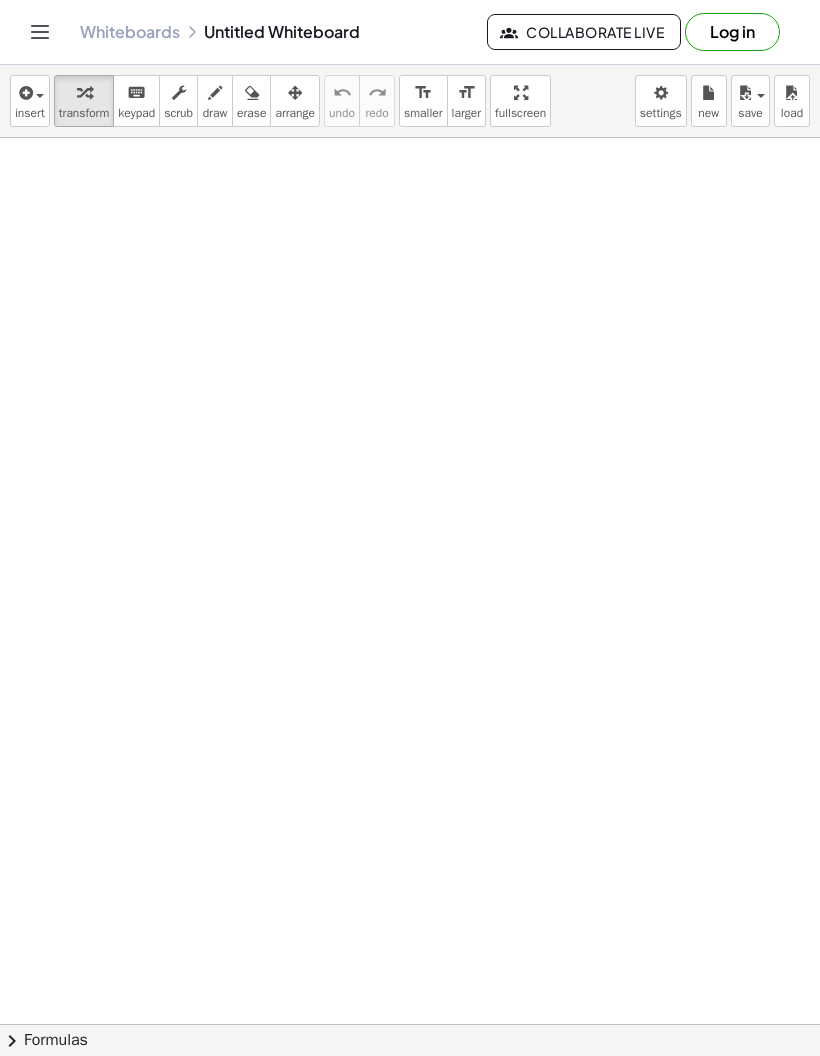 click on "settings" at bounding box center (661, 101) 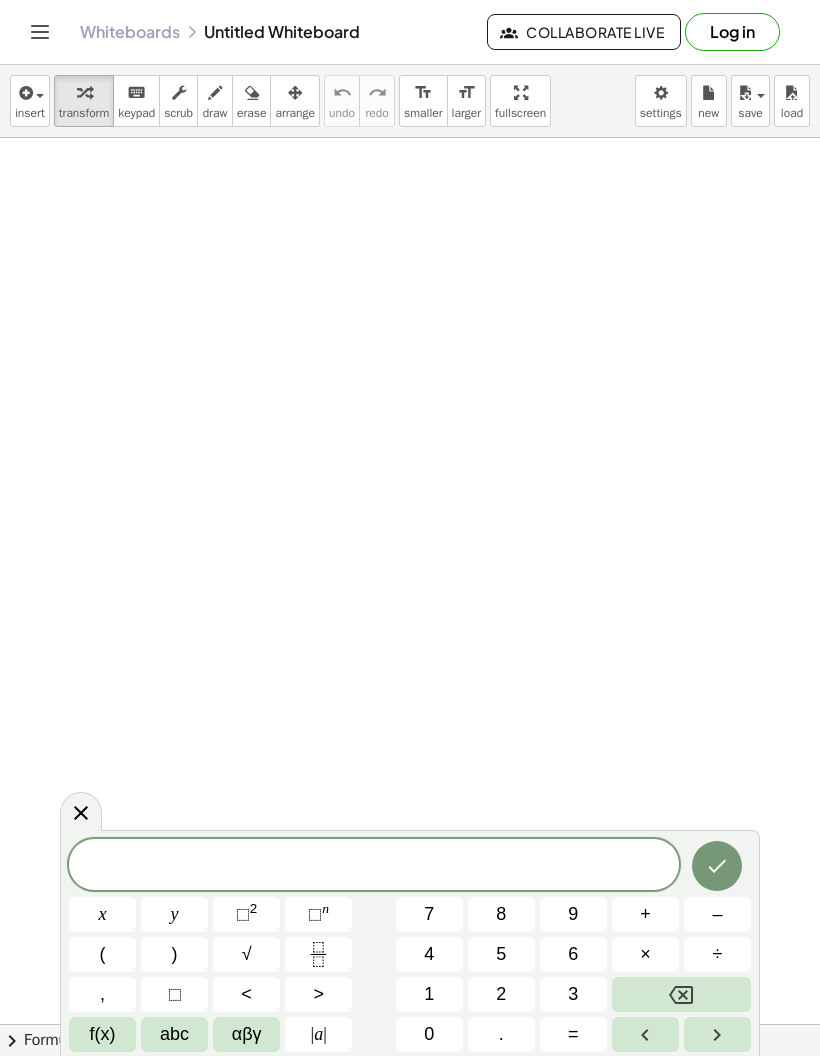 click on "0" at bounding box center [429, 1034] 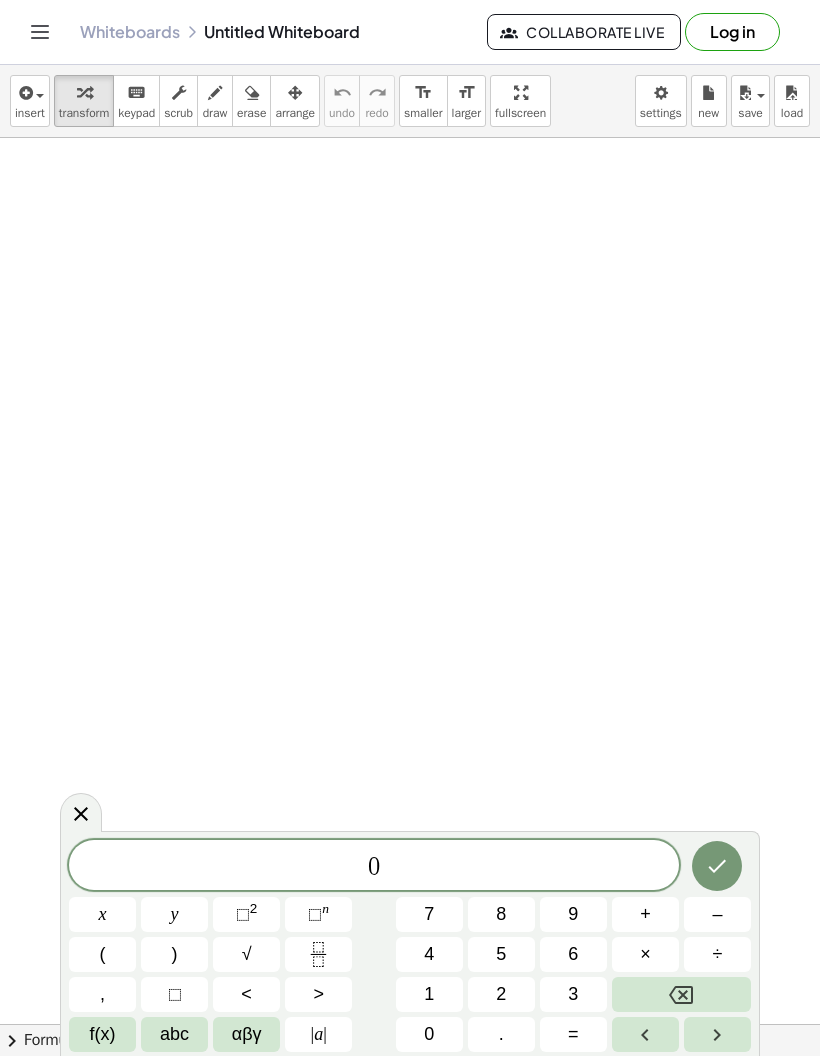 click on "," at bounding box center (102, 994) 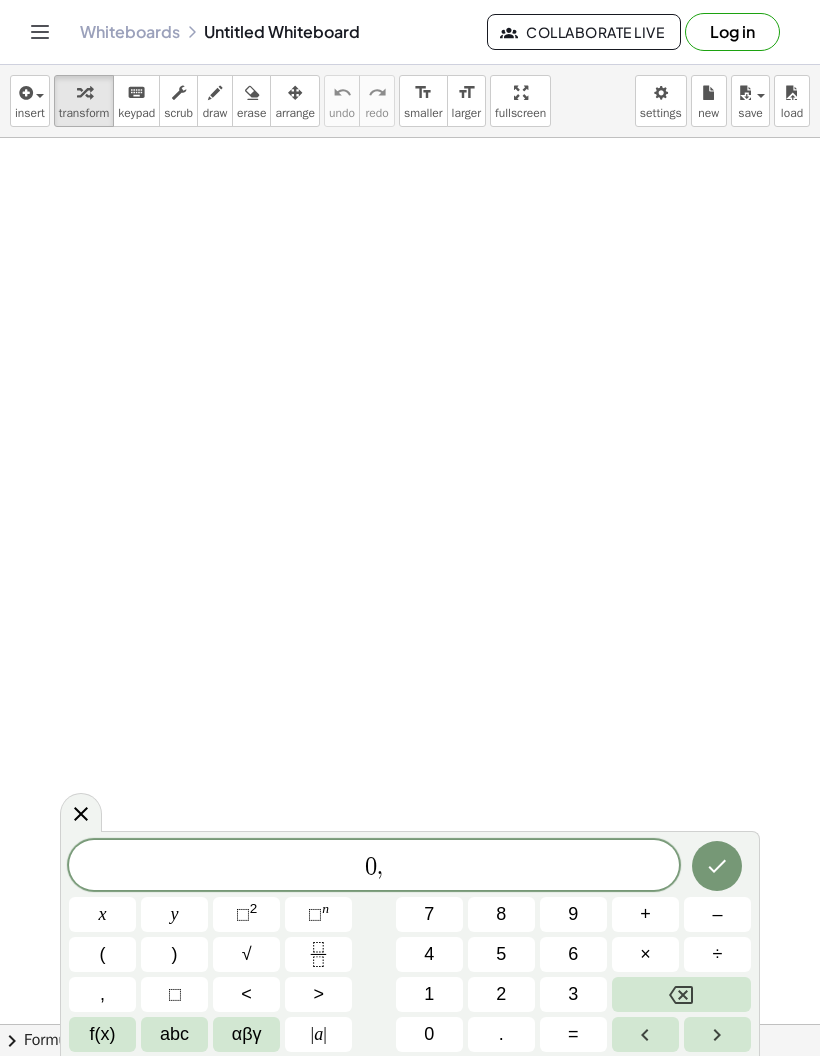 click on "<" at bounding box center (246, 994) 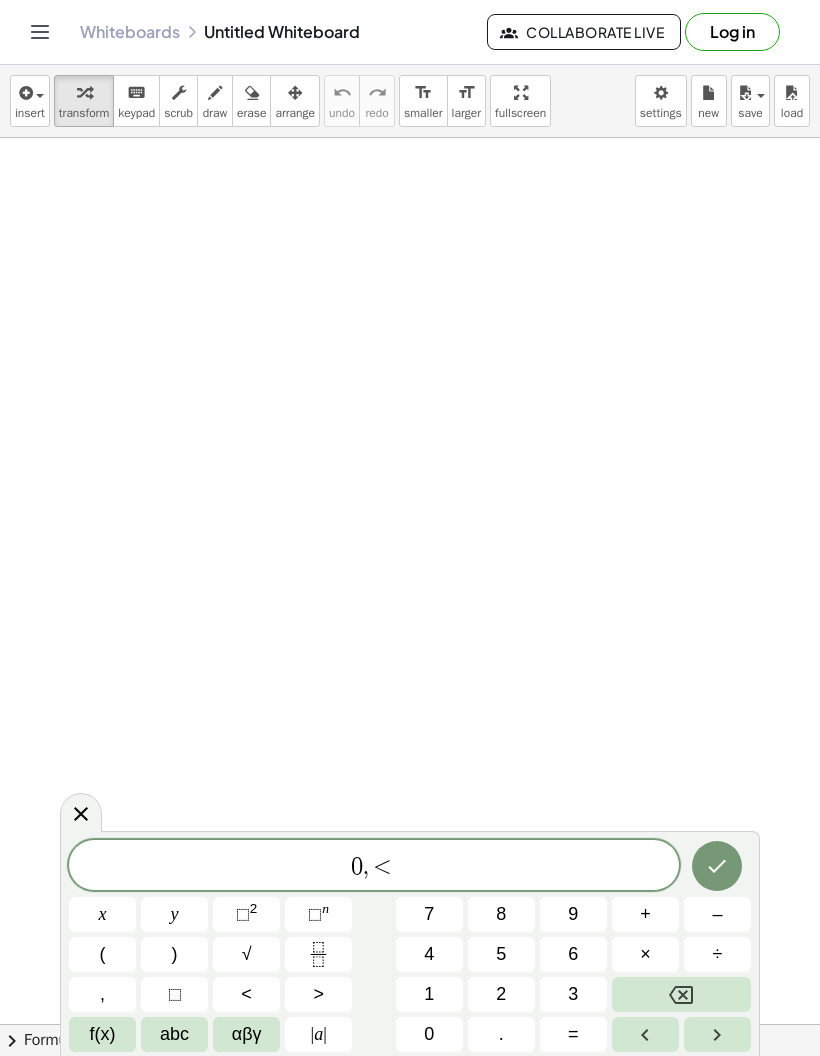 click on "Graspable Math Activities Get Started Activity Bank Assigned Work Classes Whiteboards Reference v1.28.2 | Privacy policy © 2025 | Graspable, Inc. Whiteboards Untitled Whiteboard Collaborate Live  Log in    insert select one: Math Expression Function Text Youtube Video Graphing Geometry Geometry 3D transform keyboard keypad scrub draw erase arrange undo undo redo redo format_size smaller format_size larger fullscreen load   save new settings × chevron_right  Formulas
Drag one side of a formula onto a highlighted expression on the canvas to apply it.
Quadratic Formula
+ · a · x 2 + · b · x + c = 0
⇔
x = · ( − b ± 2 √ ( + b 2 − · 4 · a · c ) ) · 2 · a
+ x 2 + · p · x + q = 0
⇔
x = −" at bounding box center (410, 528) 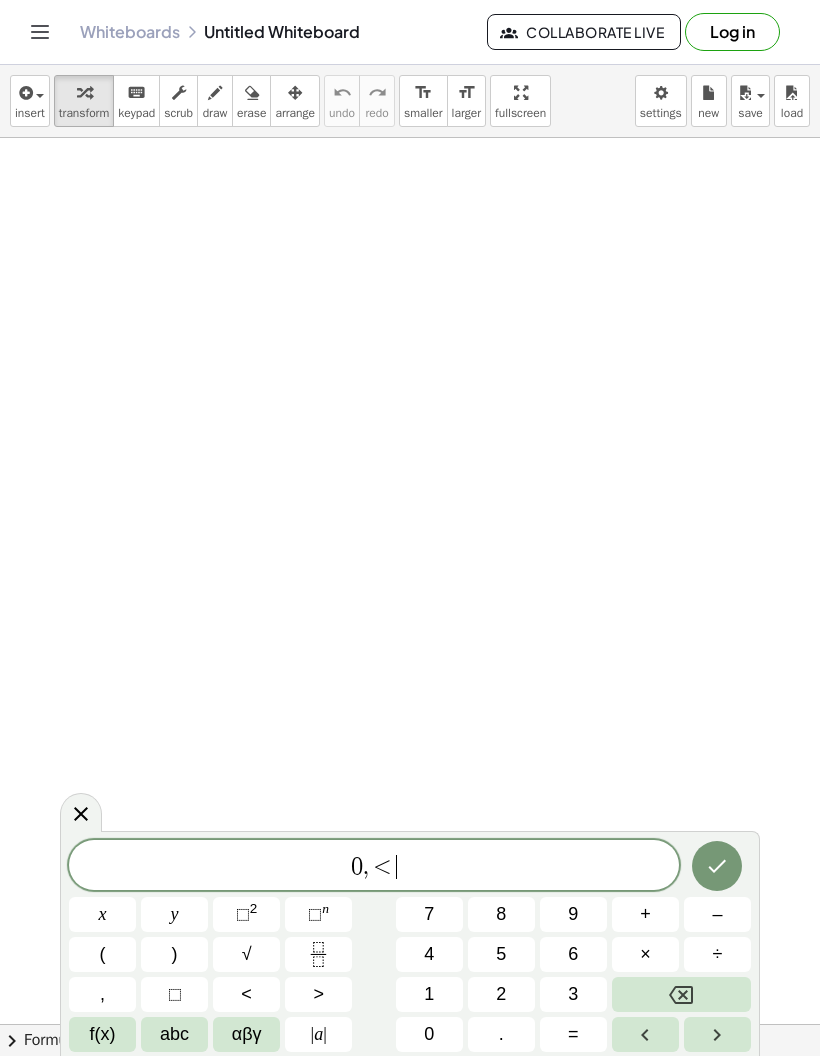 click on "Graspable Math Activities Get Started Activity Bank Assigned Work Classes Whiteboards Reference v1.28.2 | Privacy policy © 2025 | Graspable, Inc. Whiteboards Untitled Whiteboard Collaborate Live  Log in    insert select one: Math Expression Function Text Youtube Video Graphing Geometry Geometry 3D transform keyboard keypad scrub draw erase arrange undo undo redo redo format_size smaller format_size larger fullscreen load   save new settings × chevron_right  Formulas
Drag one side of a formula onto a highlighted expression on the canvas to apply it.
Quadratic Formula
+ · a · x 2 + · b · x + c = 0
⇔
x = · ( − b ± 2 √ ( + b 2 − · 4 · a · c ) ) · 2 · a
+ x 2 + · p · x + q = 0
⇔
x = −" at bounding box center (410, 528) 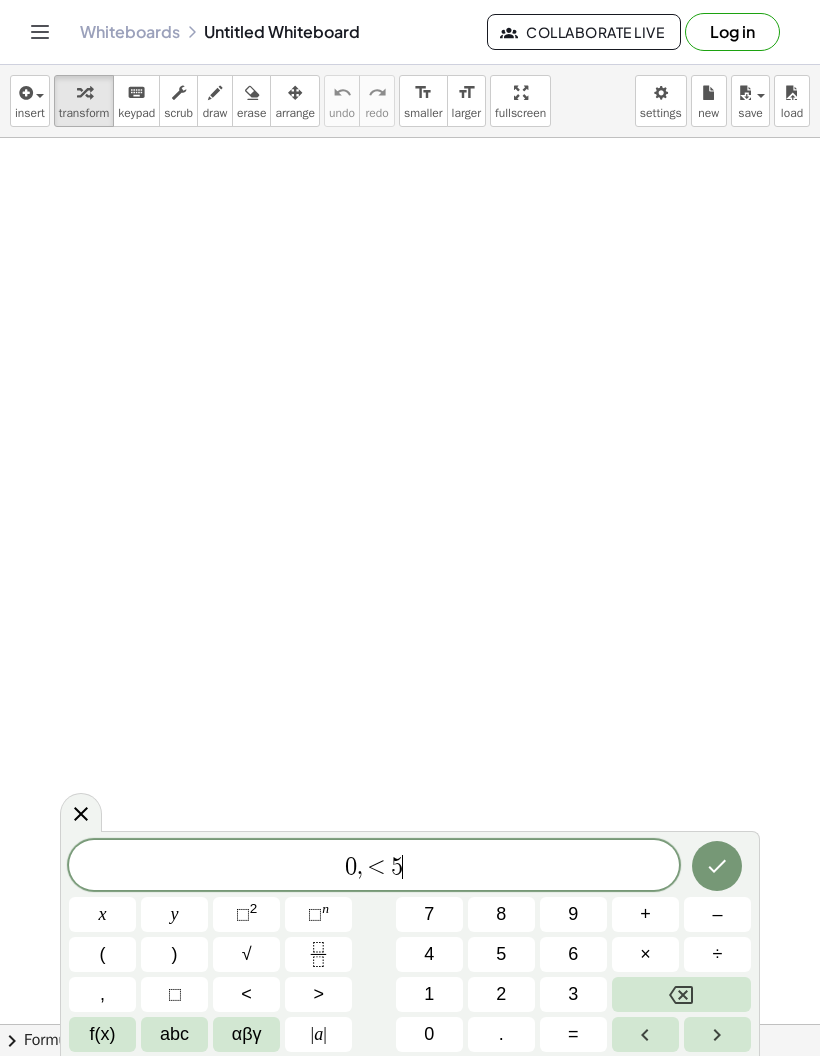 click on "Graspable Math Activities Get Started Activity Bank Assigned Work Classes Whiteboards Reference v1.28.2 | Privacy policy © 2025 | Graspable, Inc. Whiteboards Untitled Whiteboard Collaborate Live  Log in    insert select one: Math Expression Function Text Youtube Video Graphing Geometry Geometry 3D transform keyboard keypad scrub draw erase arrange undo undo redo redo format_size smaller format_size larger fullscreen load   save new settings × chevron_right  Formulas
Drag one side of a formula onto a highlighted expression on the canvas to apply it.
Quadratic Formula
+ · a · x 2 + · b · x + c = 0
⇔
x = · ( − b ± 2 √ ( + b 2 − · 4 · a · c ) ) · 2 · a
+ x 2 + · p · x + q = 0
⇔
x = −" at bounding box center (410, 528) 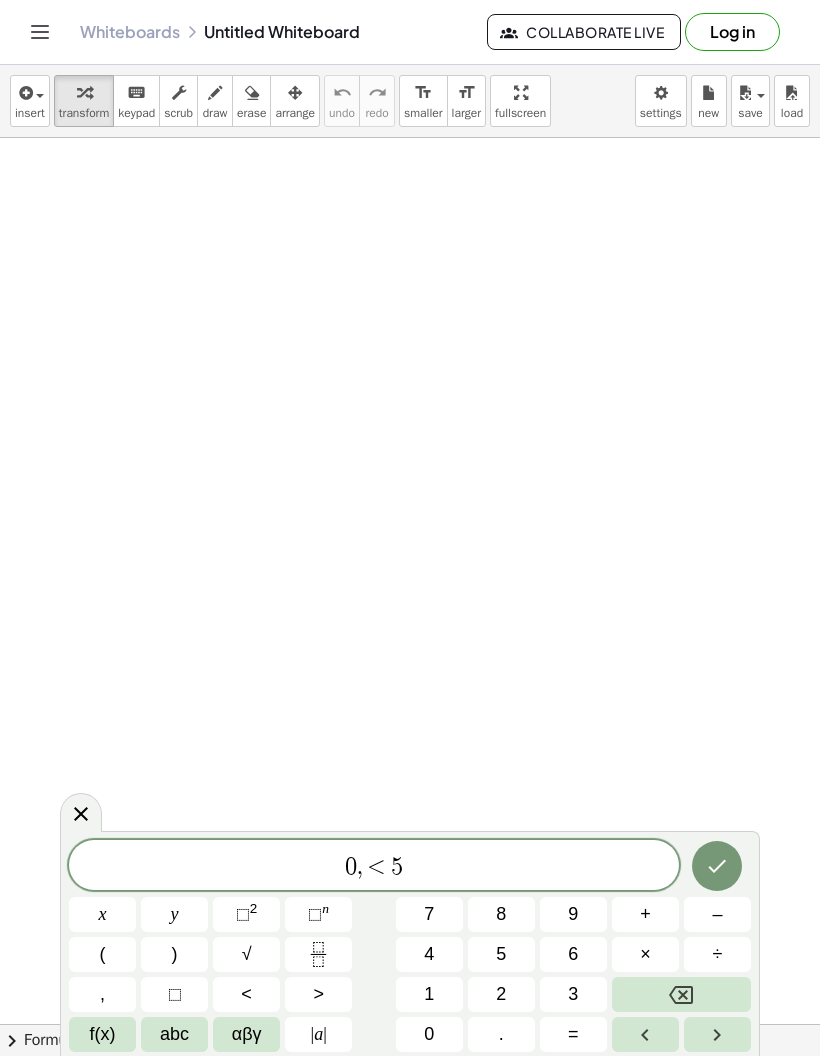 click on "Graspable Math Activities Get Started Activity Bank Assigned Work Classes Whiteboards Reference v1.28.2 | Privacy policy © 2025 | Graspable, Inc. Whiteboards Untitled Whiteboard Collaborate Live  Log in    insert select one: Math Expression Function Text Youtube Video Graphing Geometry Geometry 3D transform keyboard keypad scrub draw erase arrange undo undo redo redo format_size smaller format_size larger fullscreen load   save new settings × chevron_right  Formulas
Drag one side of a formula onto a highlighted expression on the canvas to apply it.
Quadratic Formula
+ · a · x 2 + · b · x + c = 0
⇔
x = · ( − b ± 2 √ ( + b 2 − · 4 · a · c ) ) · 2 · a
+ x 2 + · p · x + q = 0
⇔
x = −" at bounding box center (410, 528) 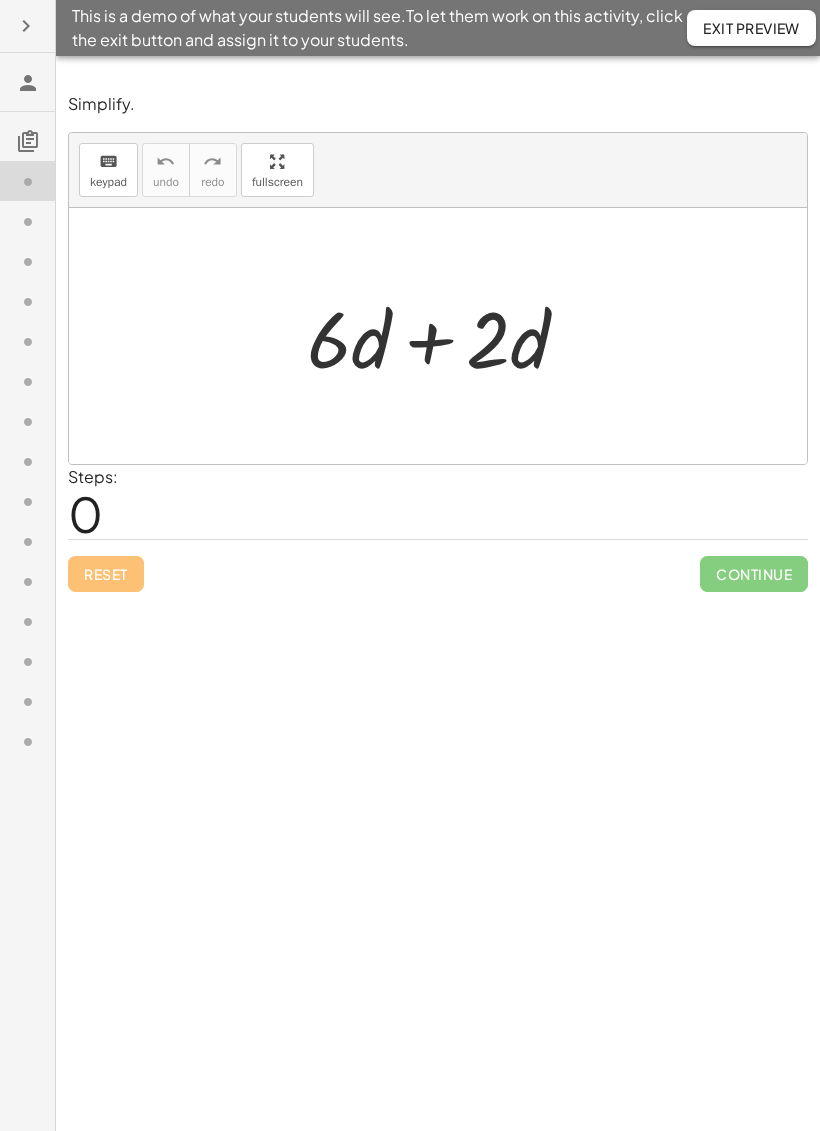 scroll, scrollTop: 0, scrollLeft: 0, axis: both 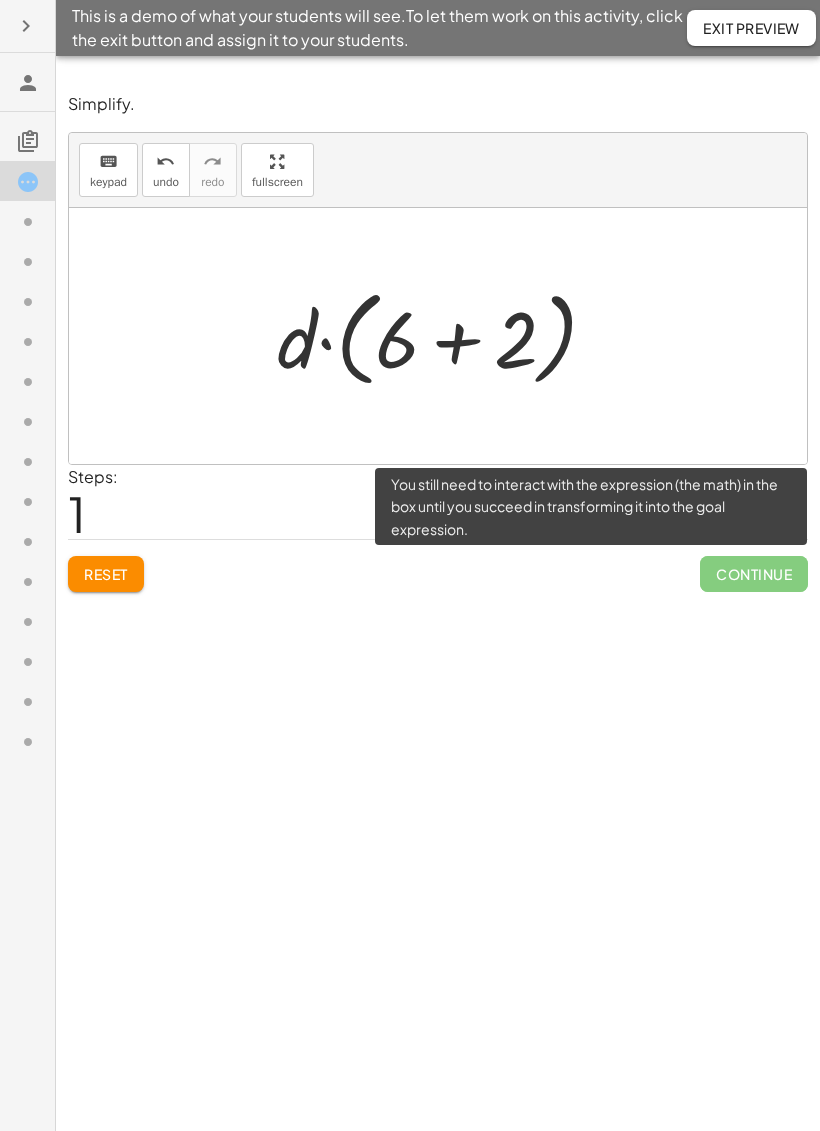 click on "Continue" 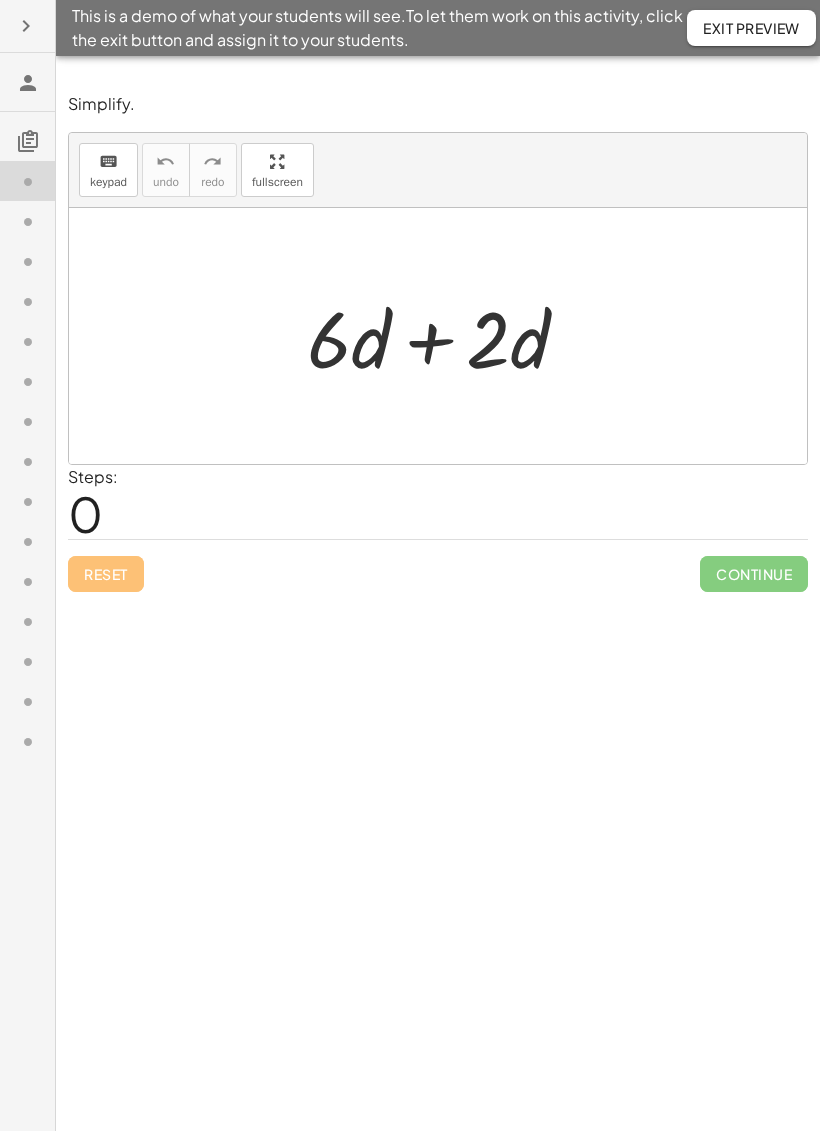 scroll, scrollTop: 0, scrollLeft: 0, axis: both 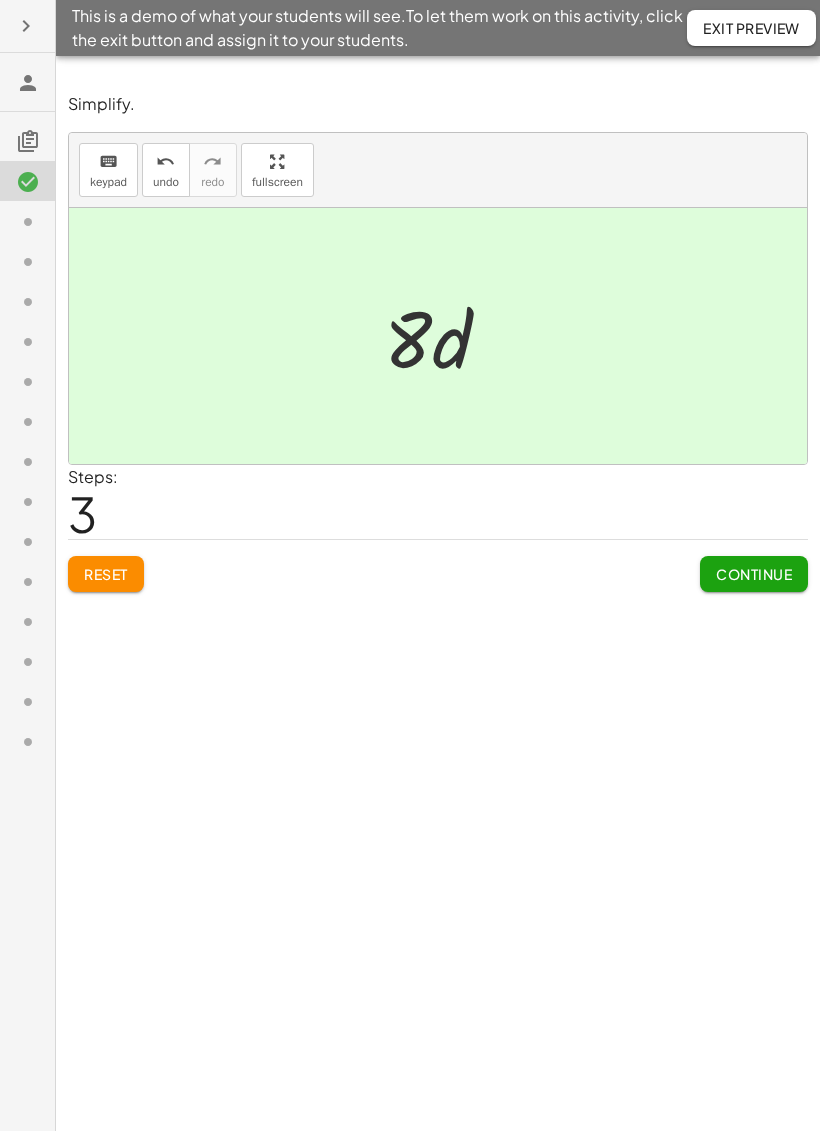 click on "Continue" at bounding box center (754, 574) 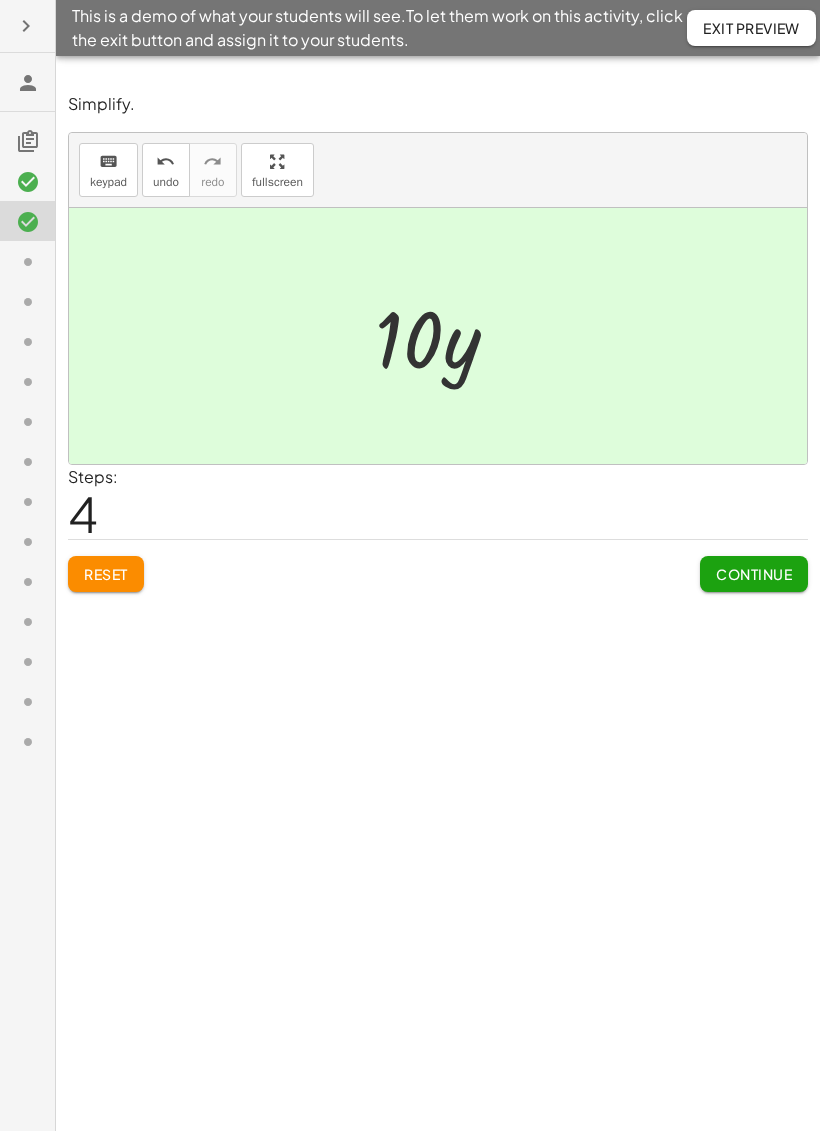 click on "Continue" at bounding box center [754, 574] 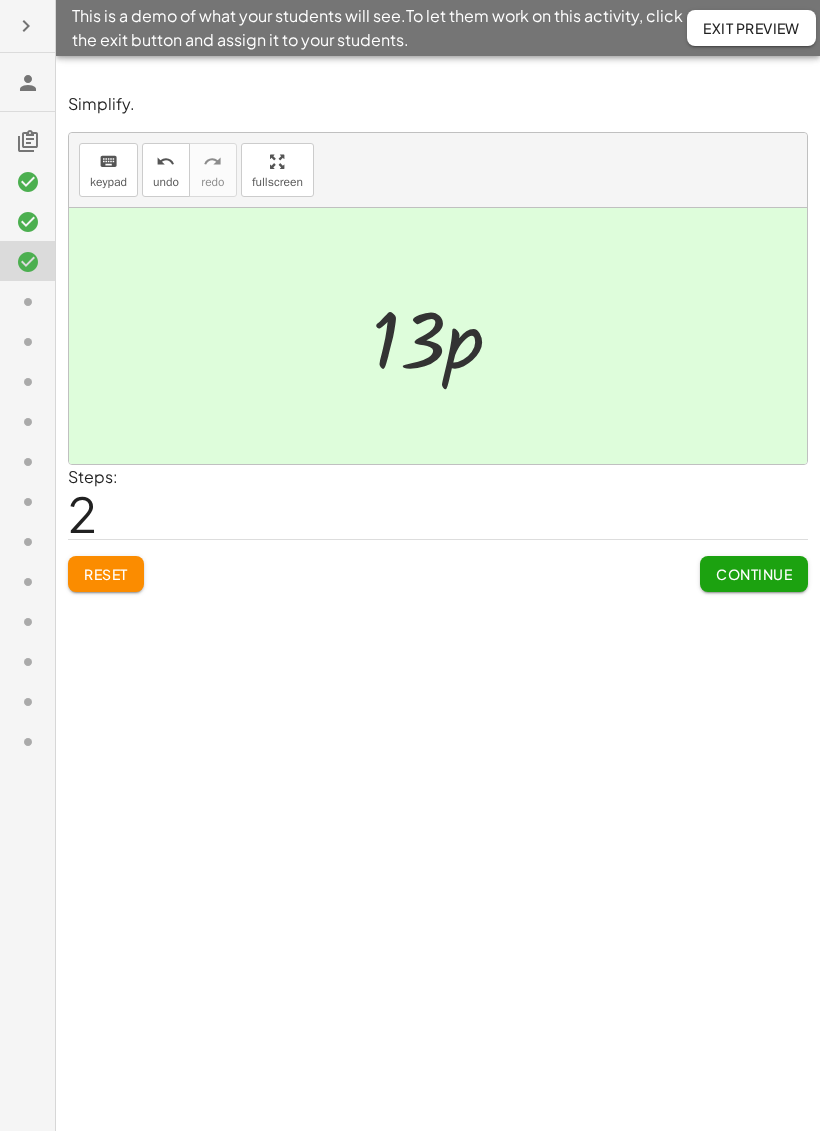 click on "Continue" 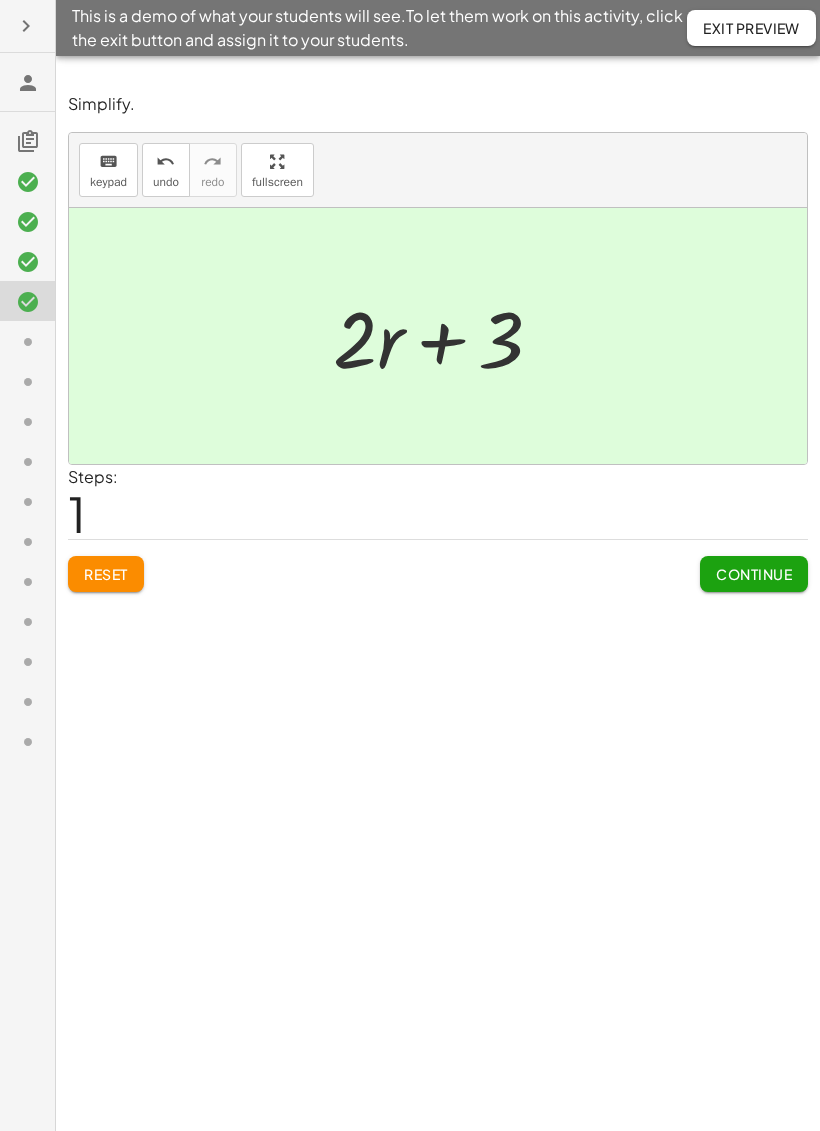 click on "Continue" 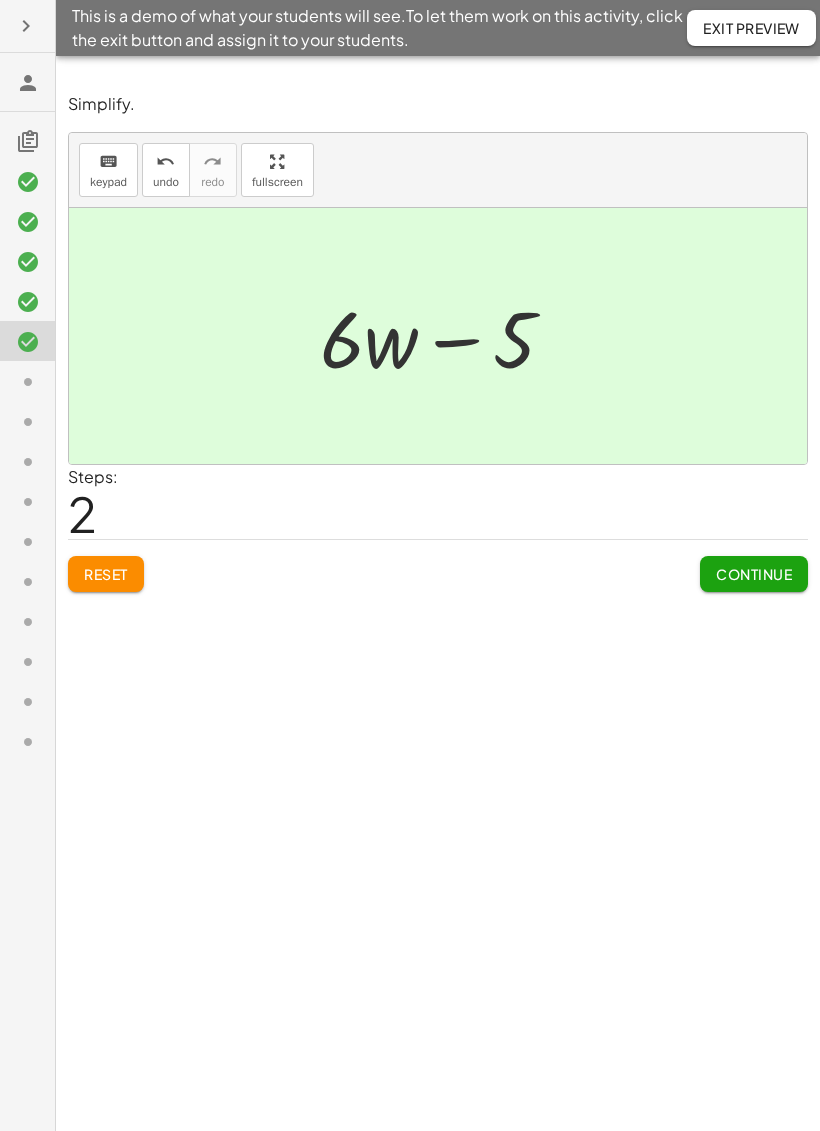 click on "Continue" 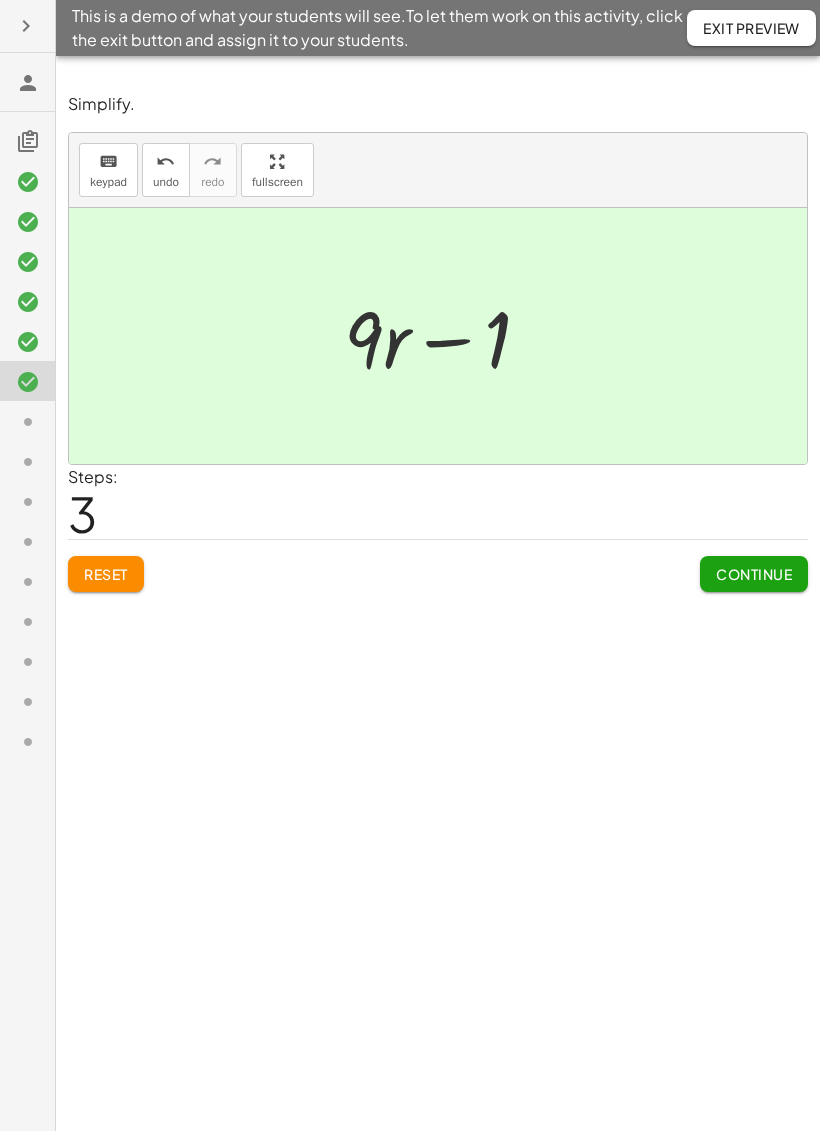 click on "Continue" 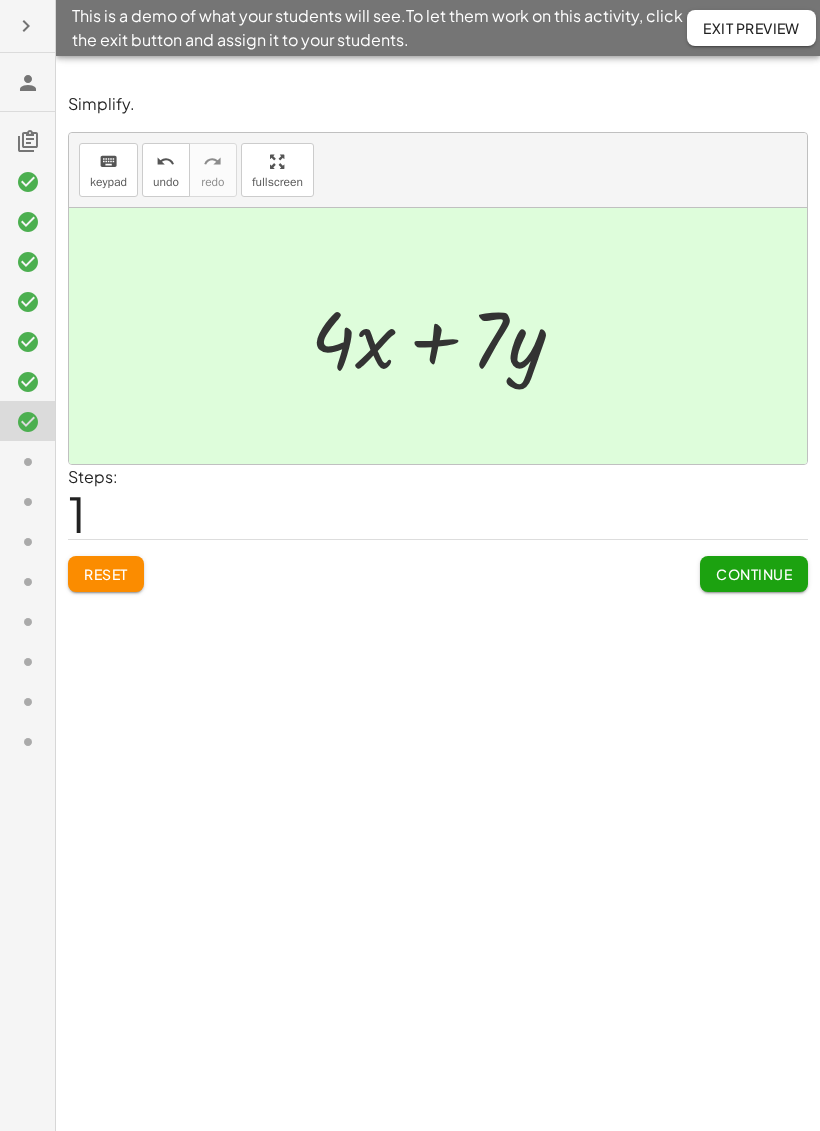 click on "Continue" 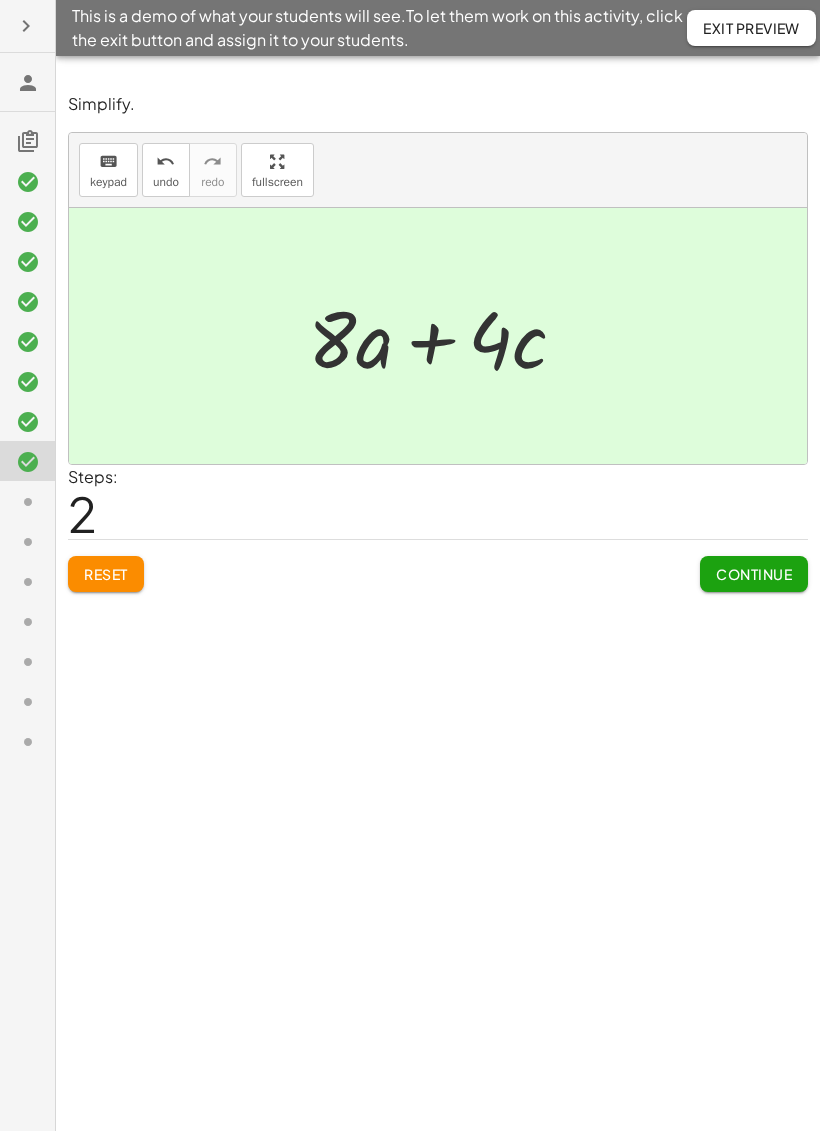 click on "Continue" 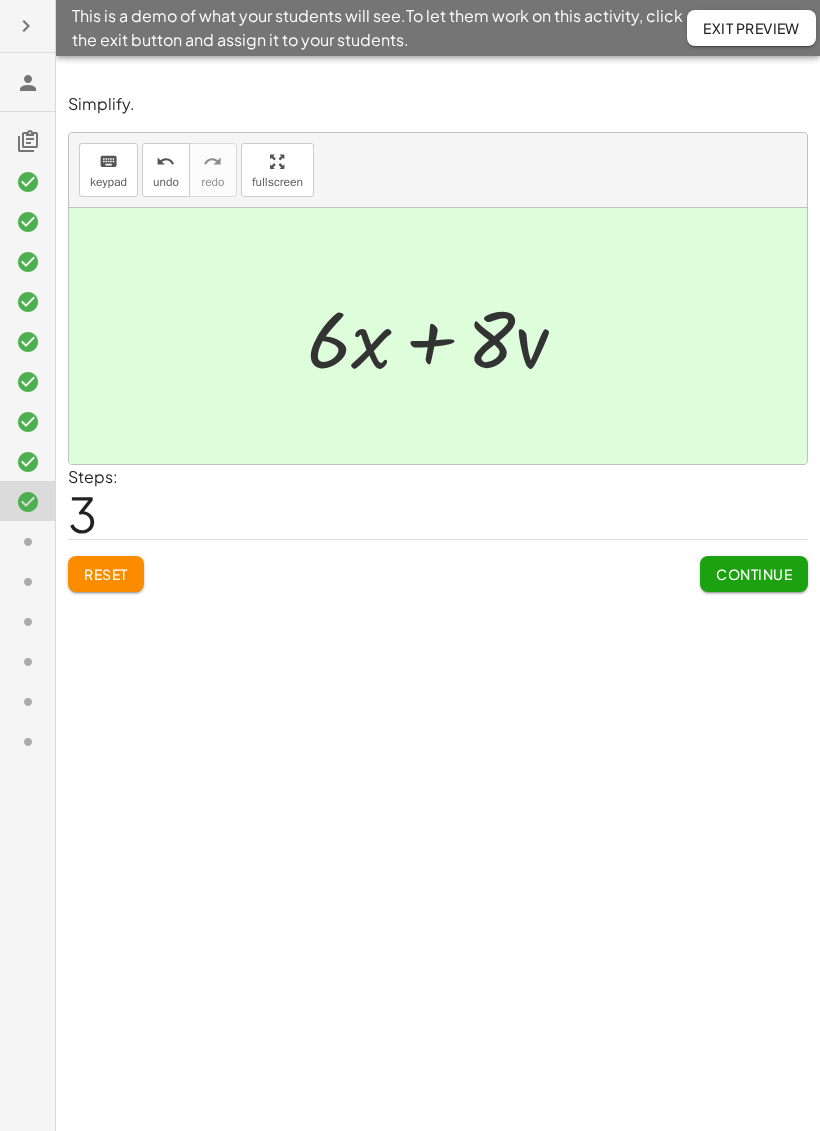 click on "Continue" 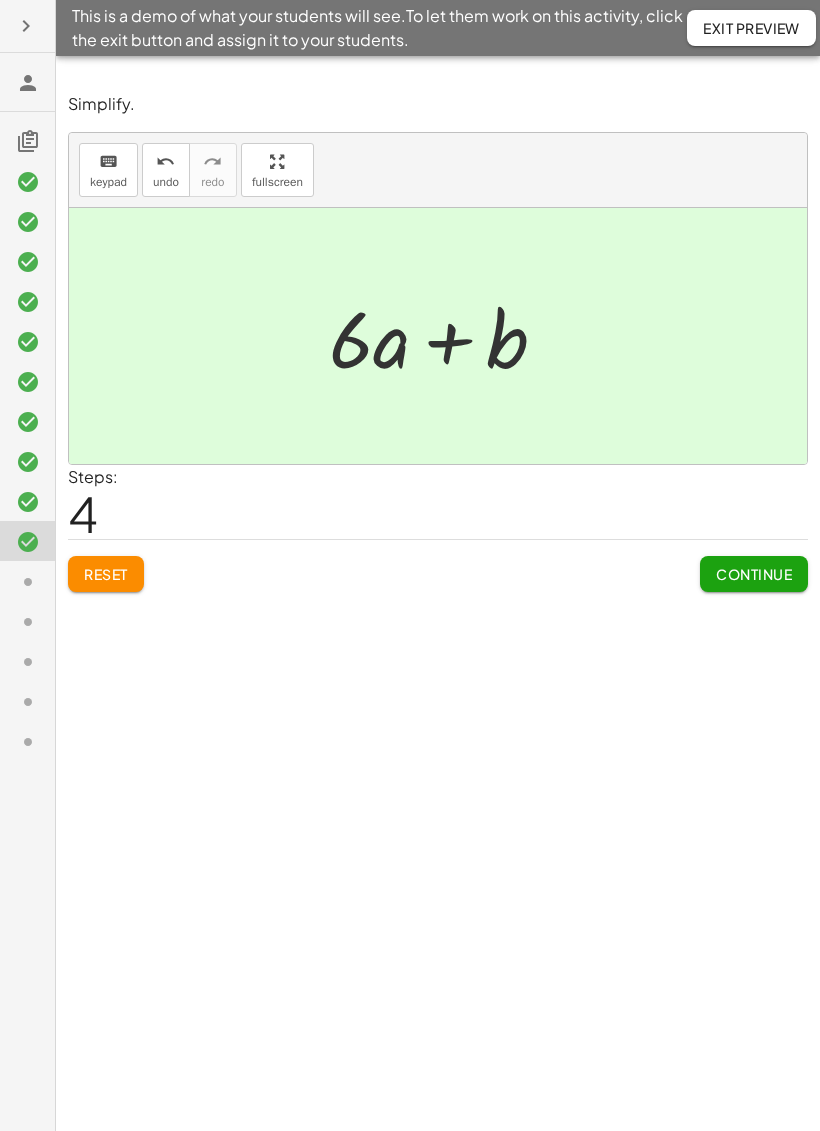 click on "Continue" 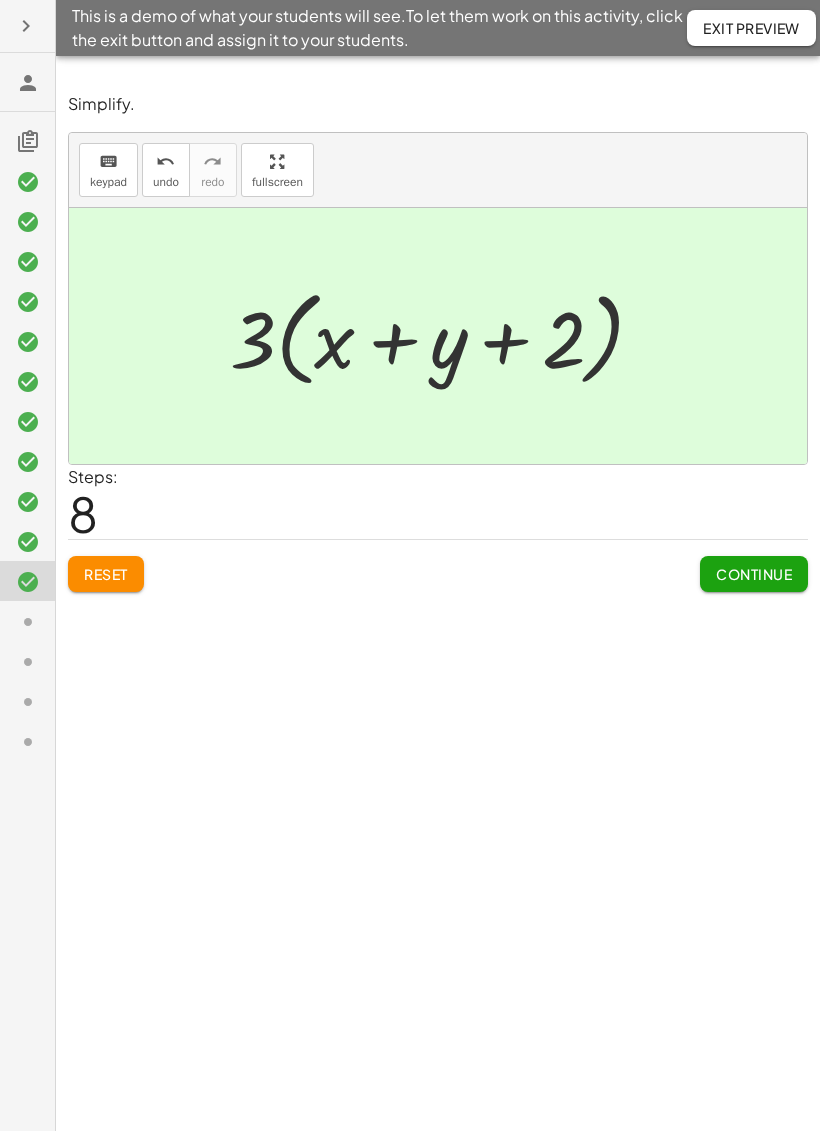 click on "Continue" 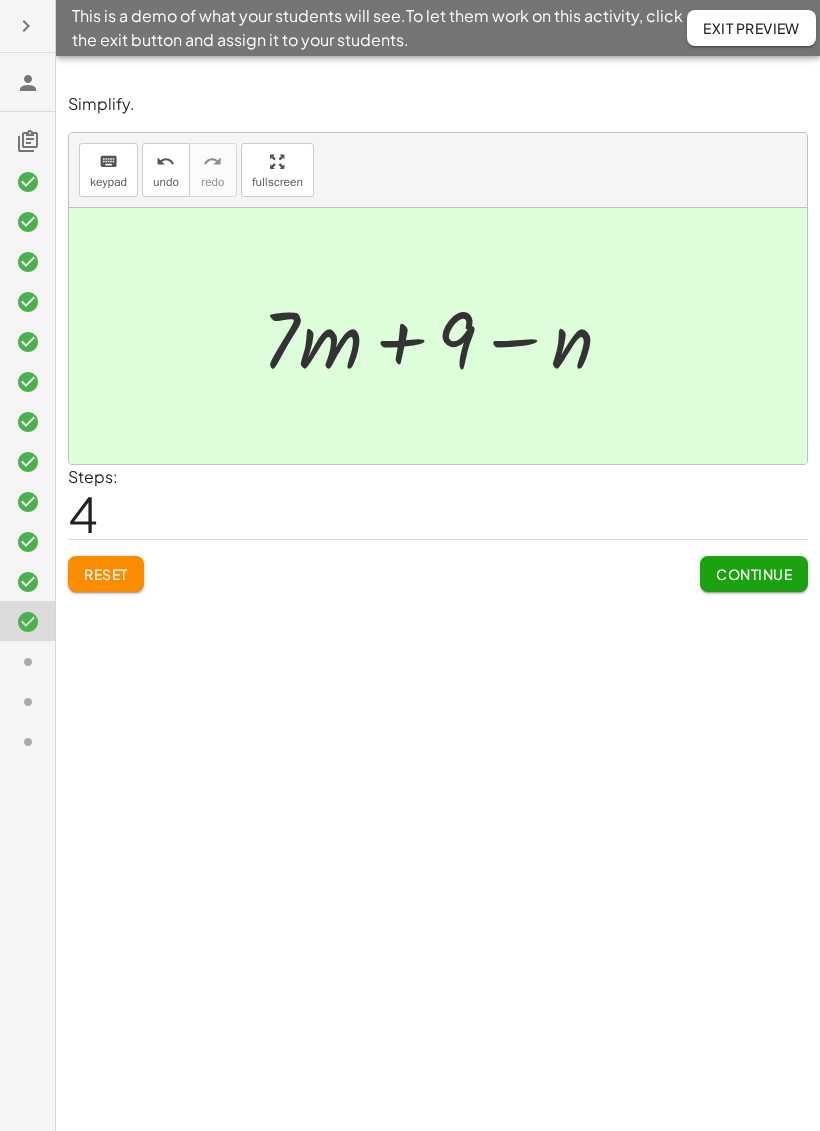 click on "Continue" 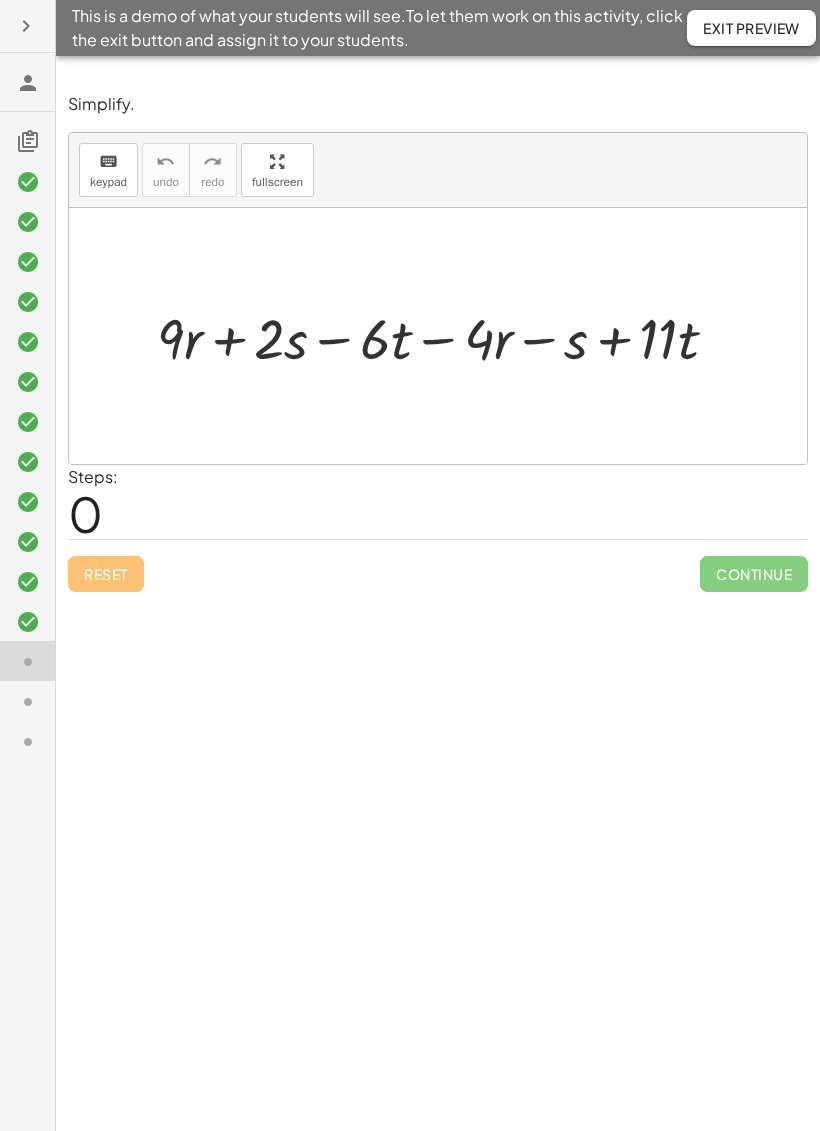 click 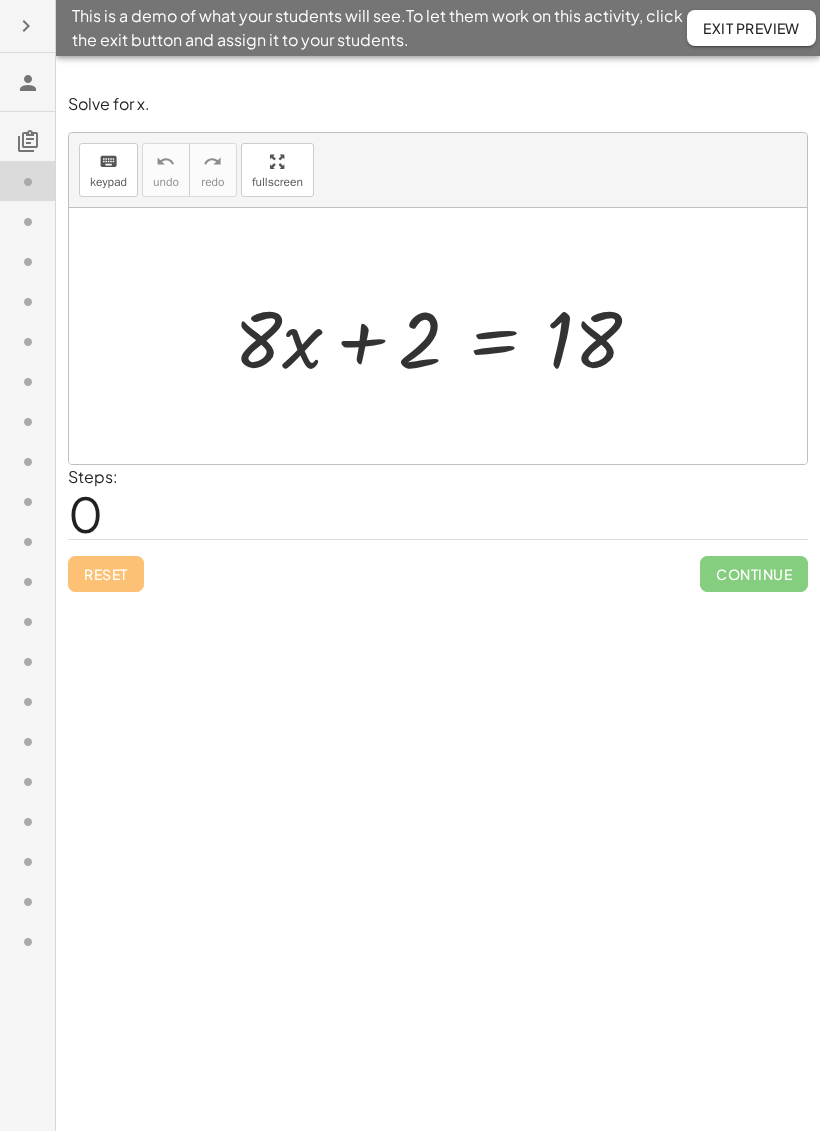 scroll, scrollTop: 0, scrollLeft: 0, axis: both 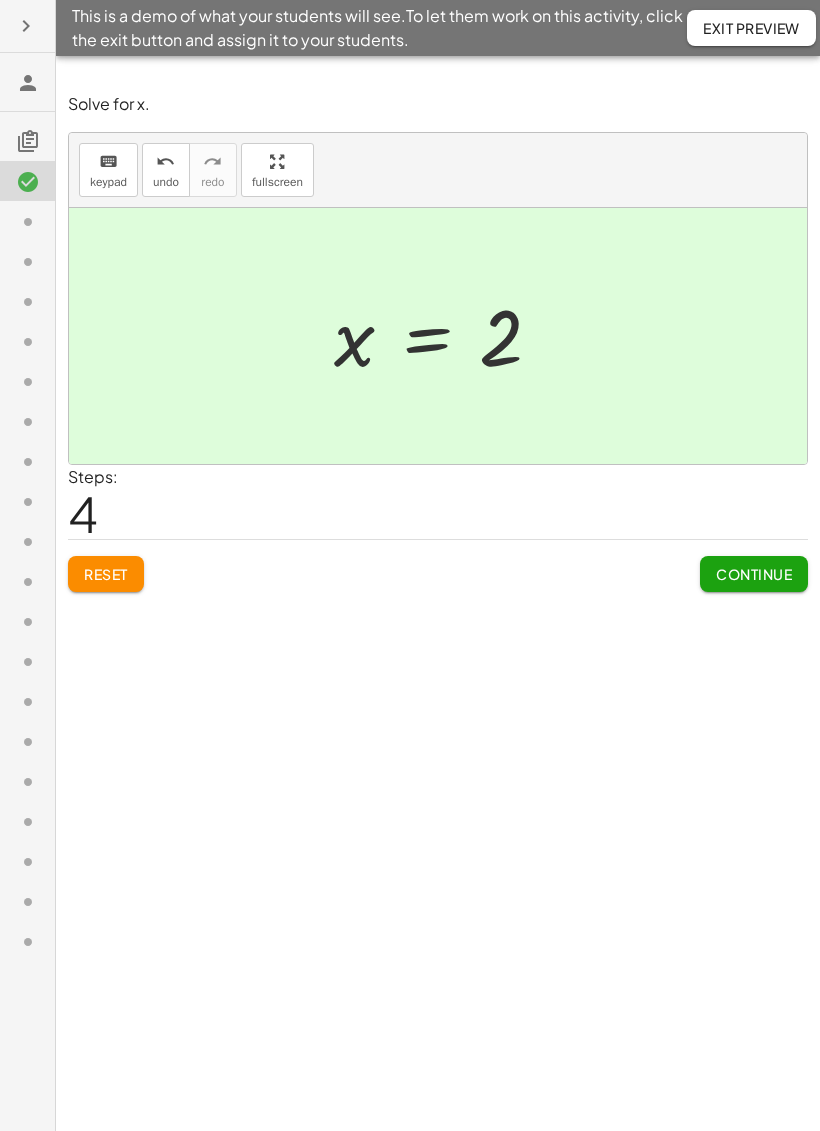 click on "Continue" 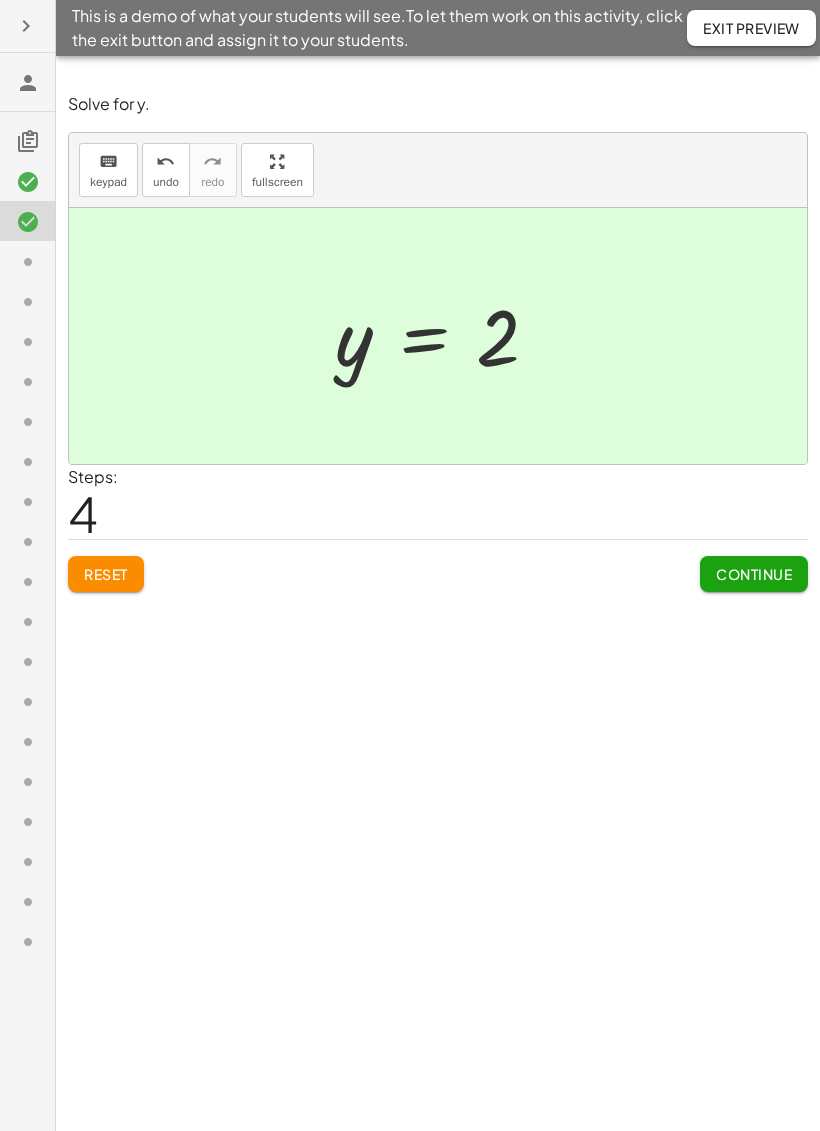 click on "Continue" at bounding box center (754, 574) 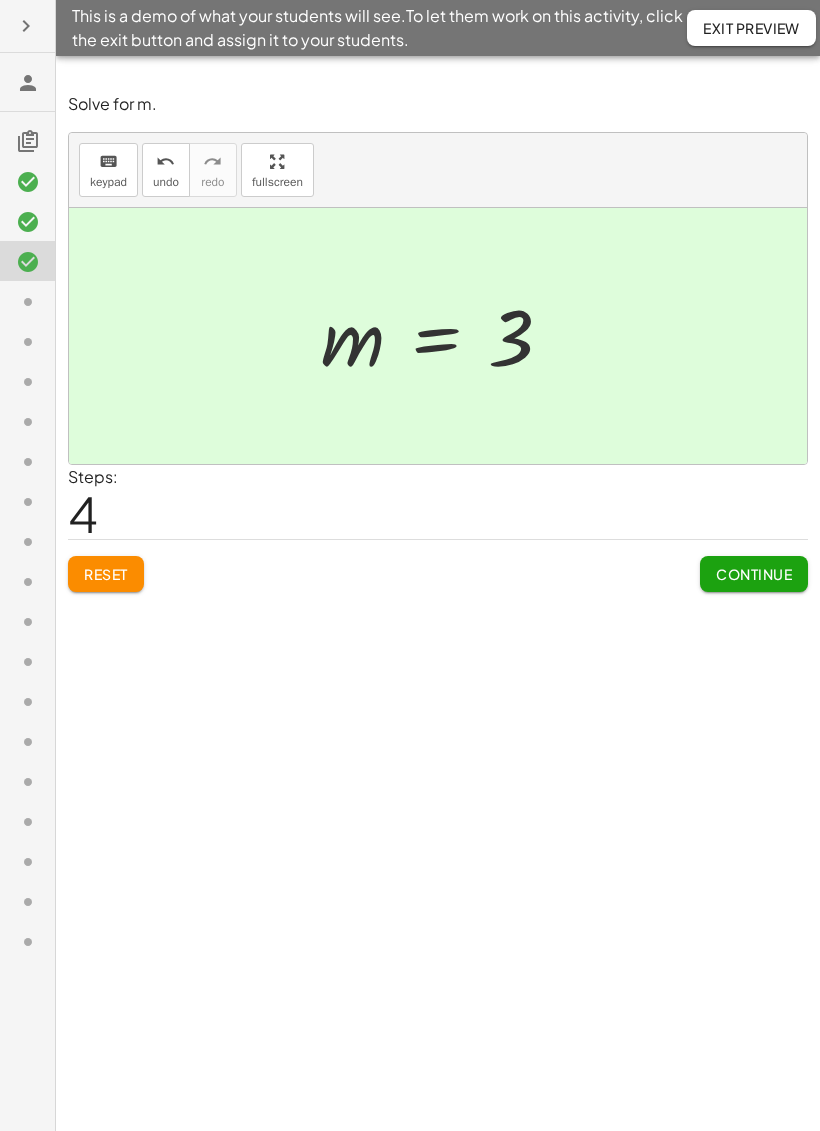 click on "Continue" 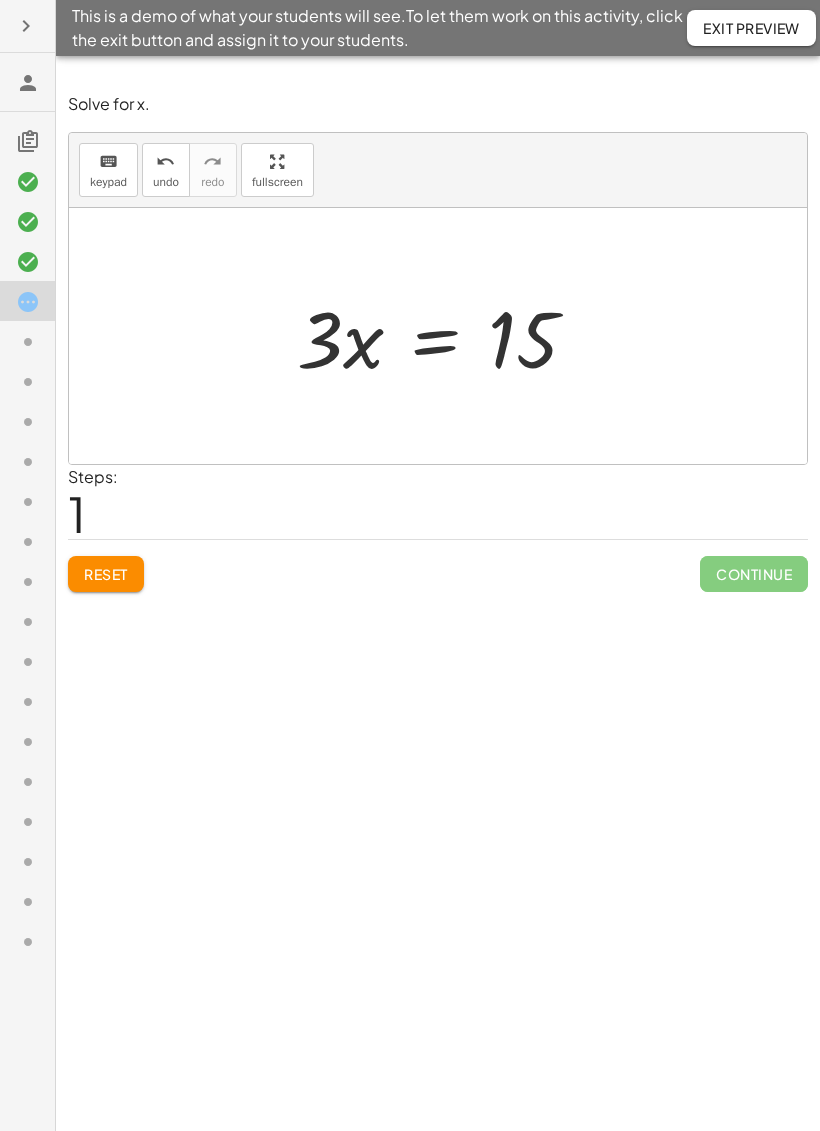 click on "· 3 · x = + 14 + 1 · 3 · x = 15" at bounding box center [437, 336] 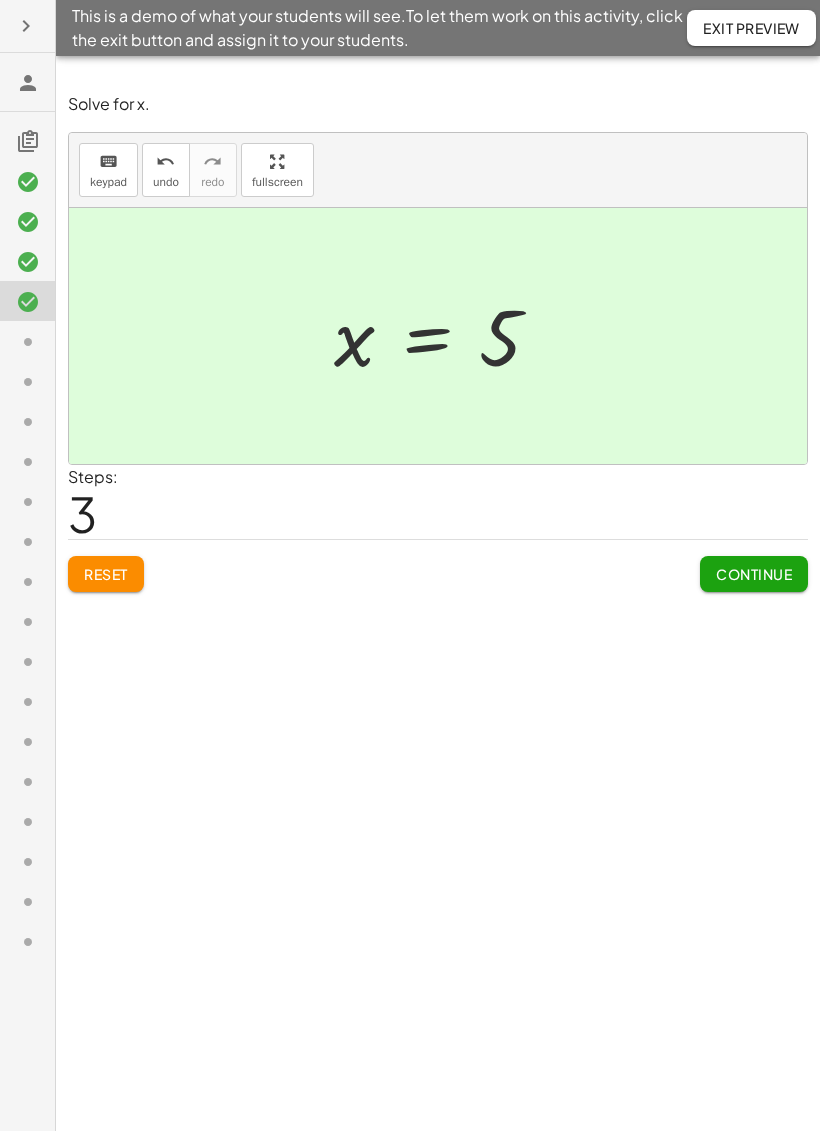 click on "Continue" 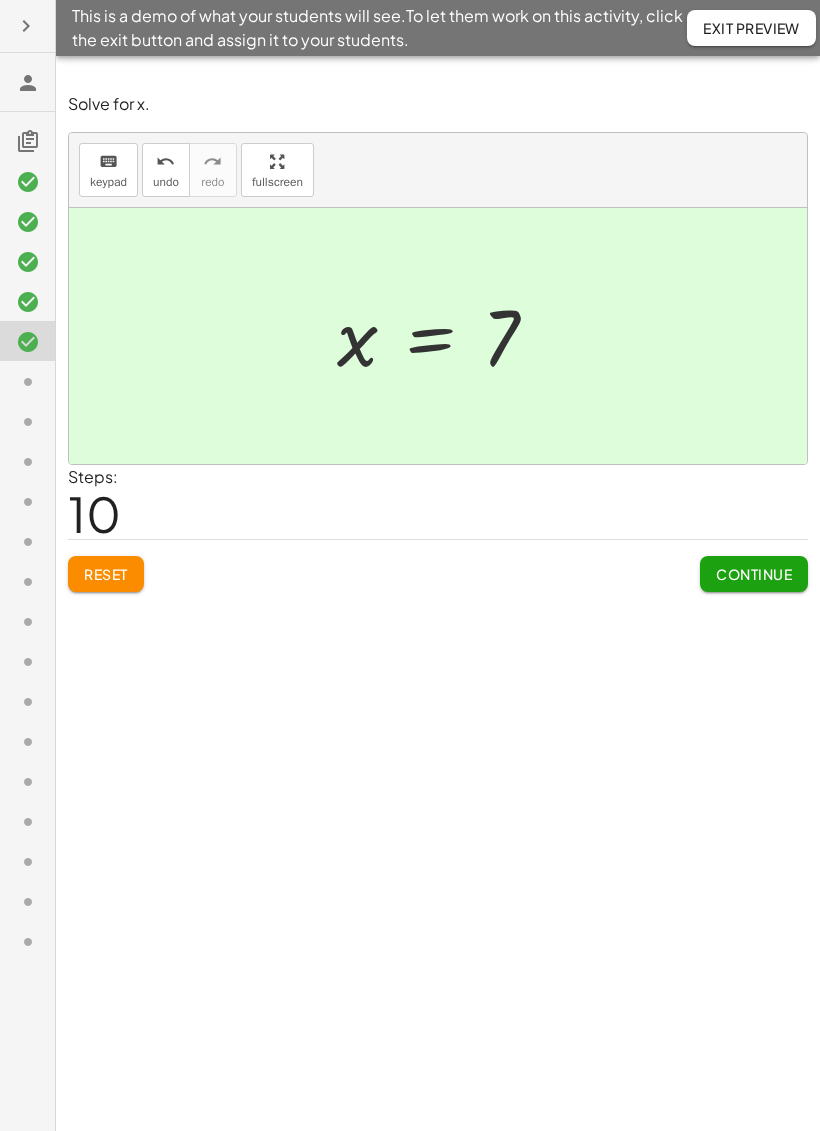 click on "Continue" 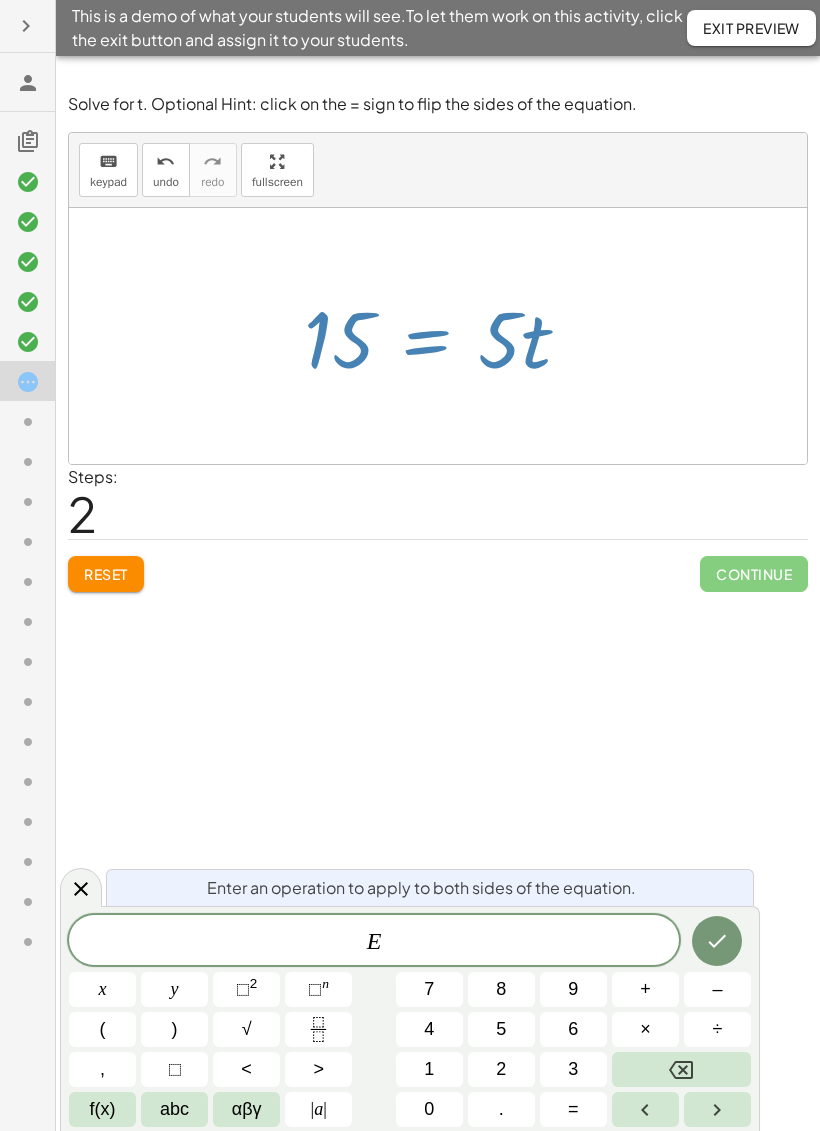 click at bounding box center [81, 887] 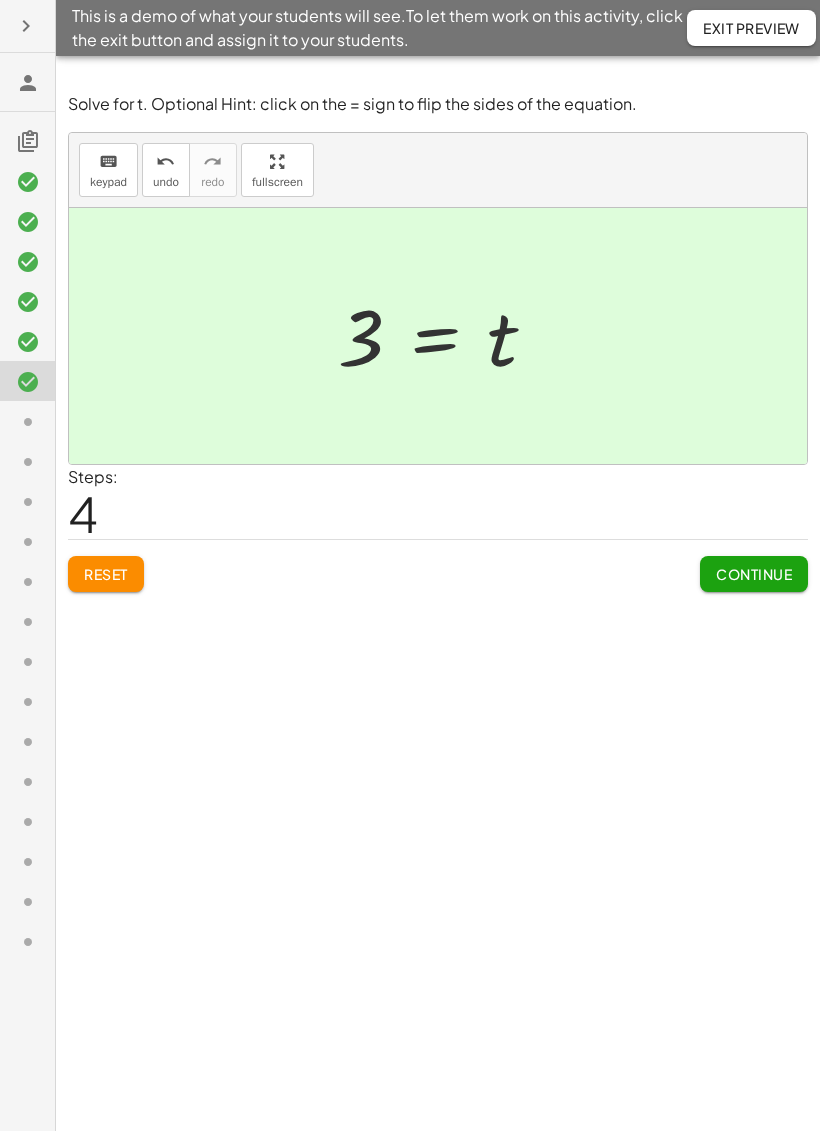 click on "Continue" 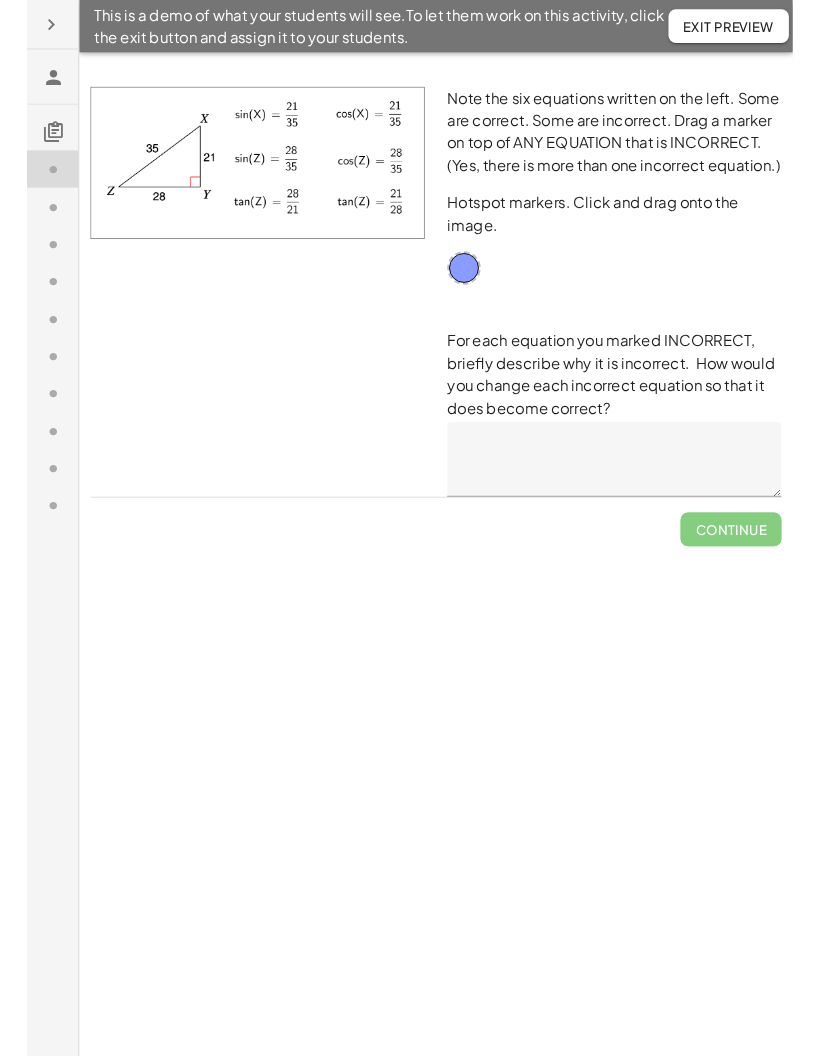 scroll, scrollTop: 0, scrollLeft: 0, axis: both 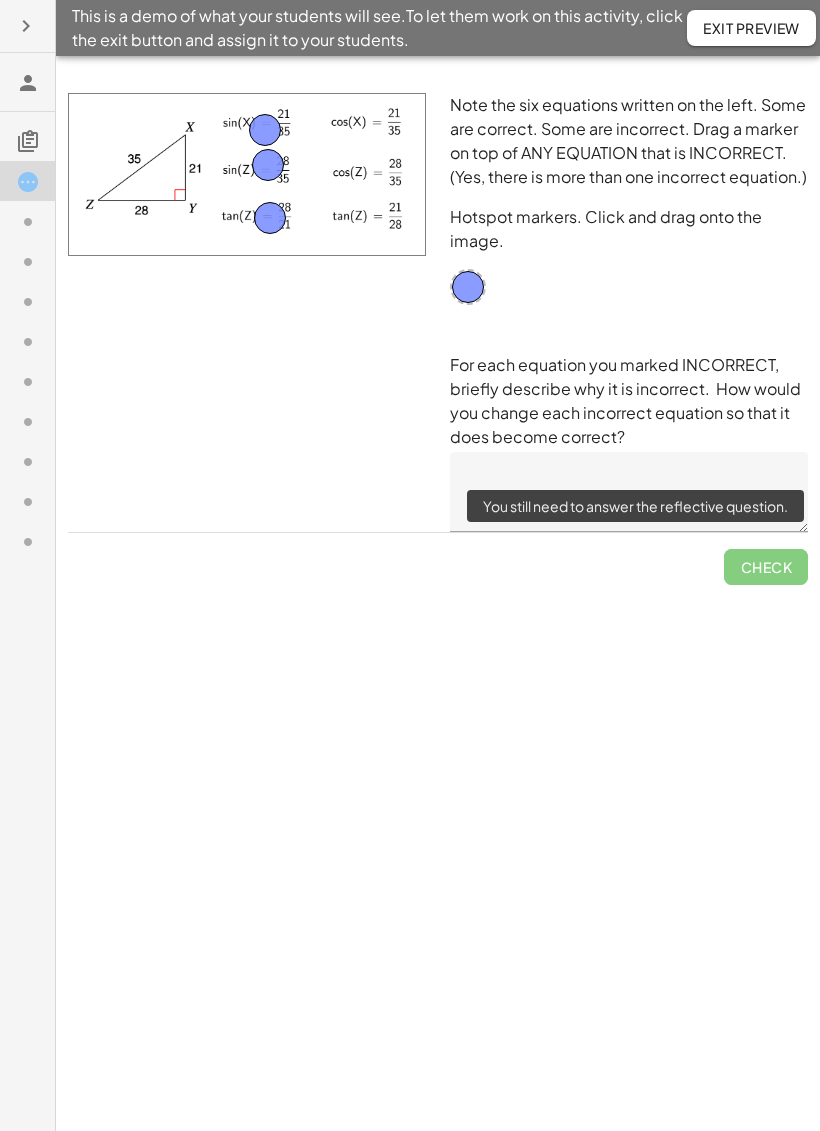 click on "Check" 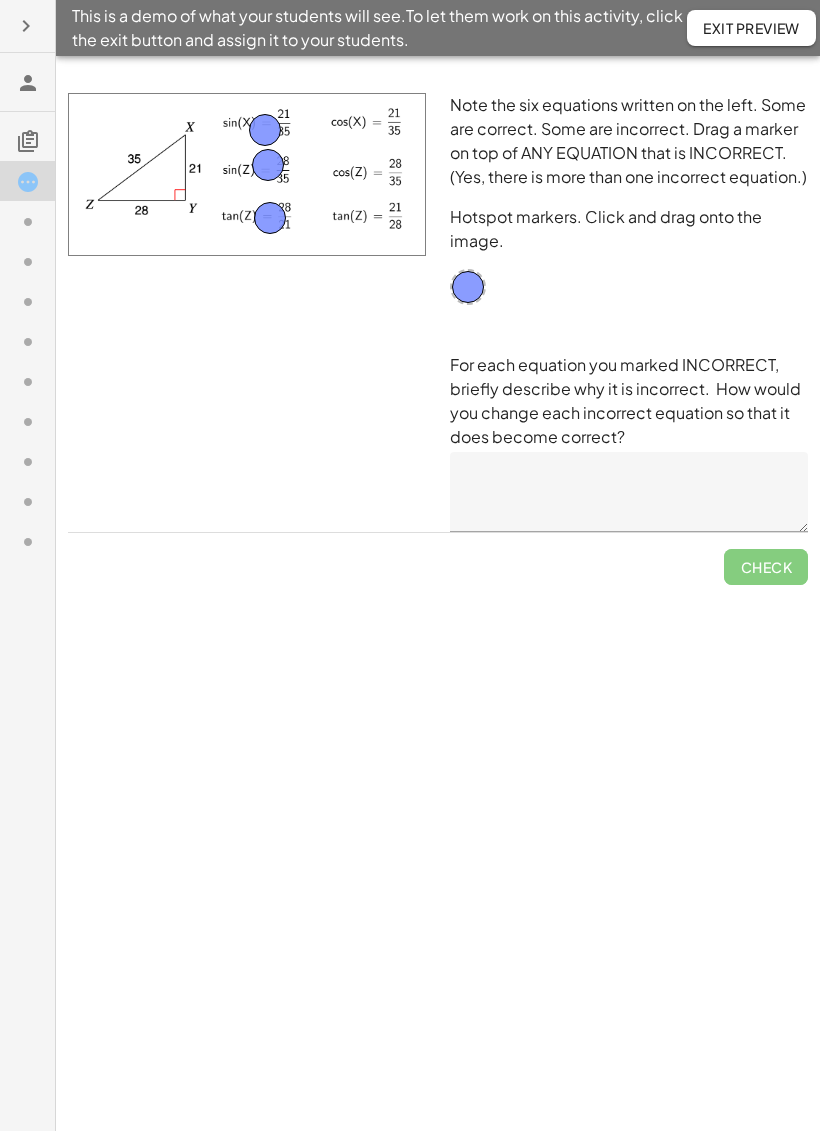 click 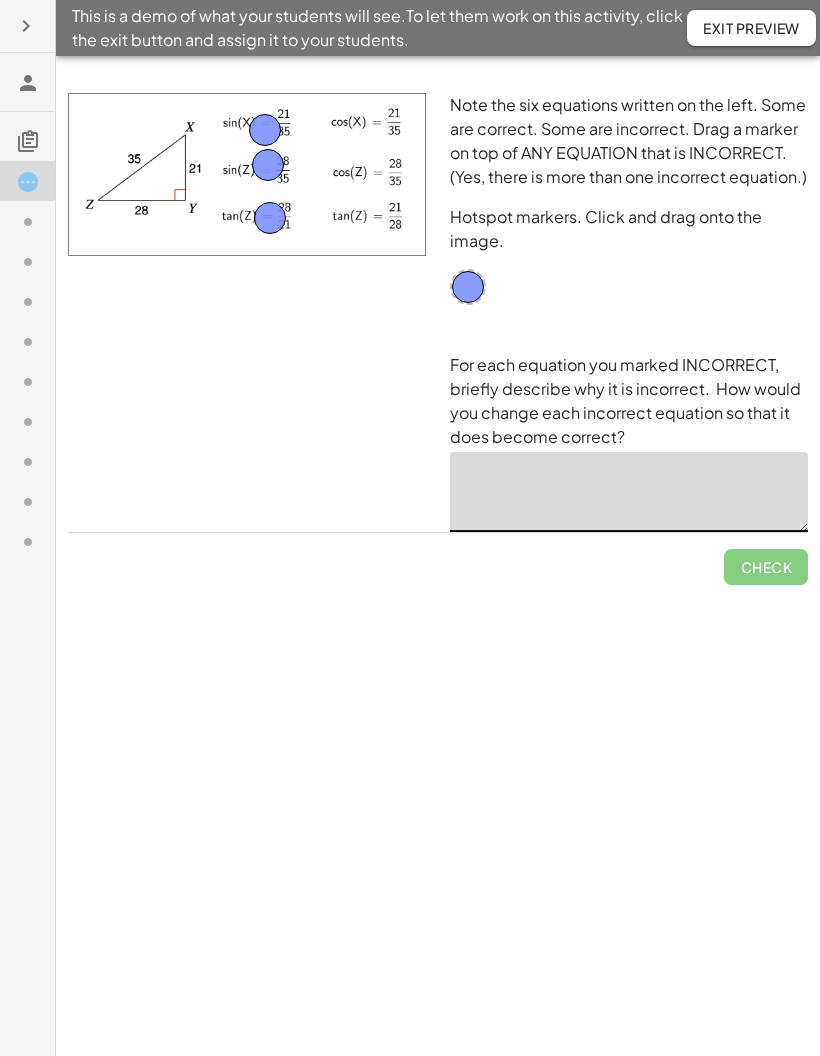 type on "*" 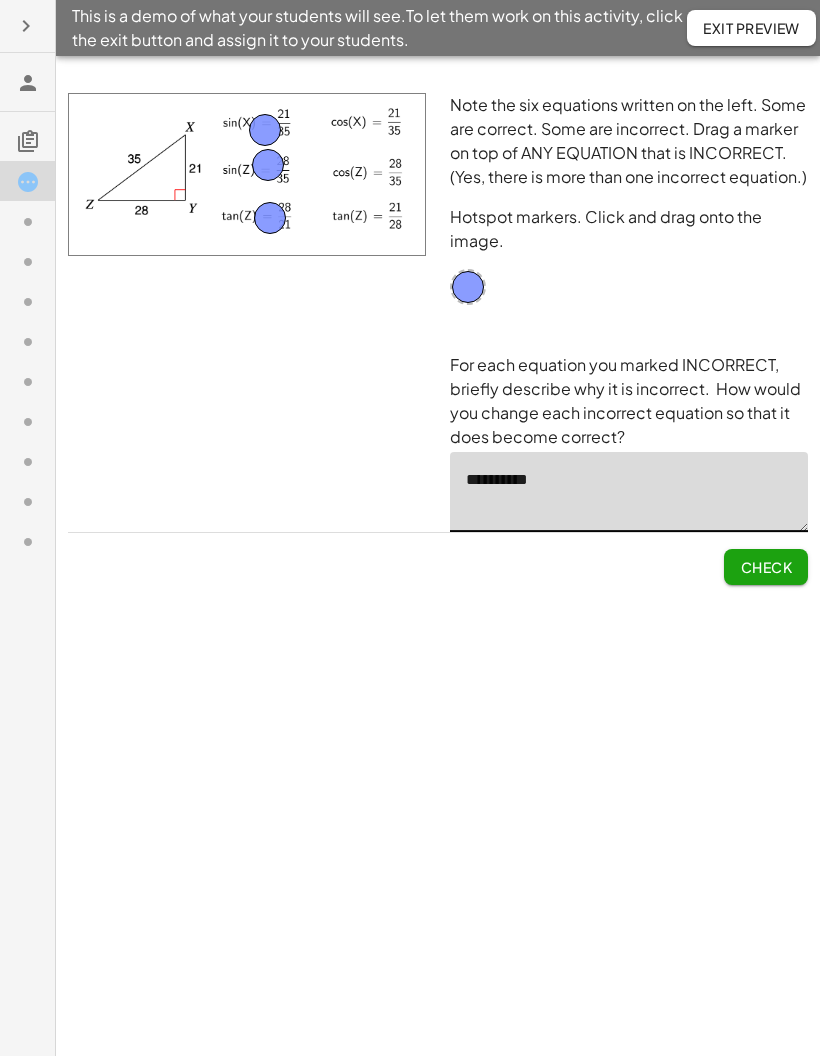 type on "**********" 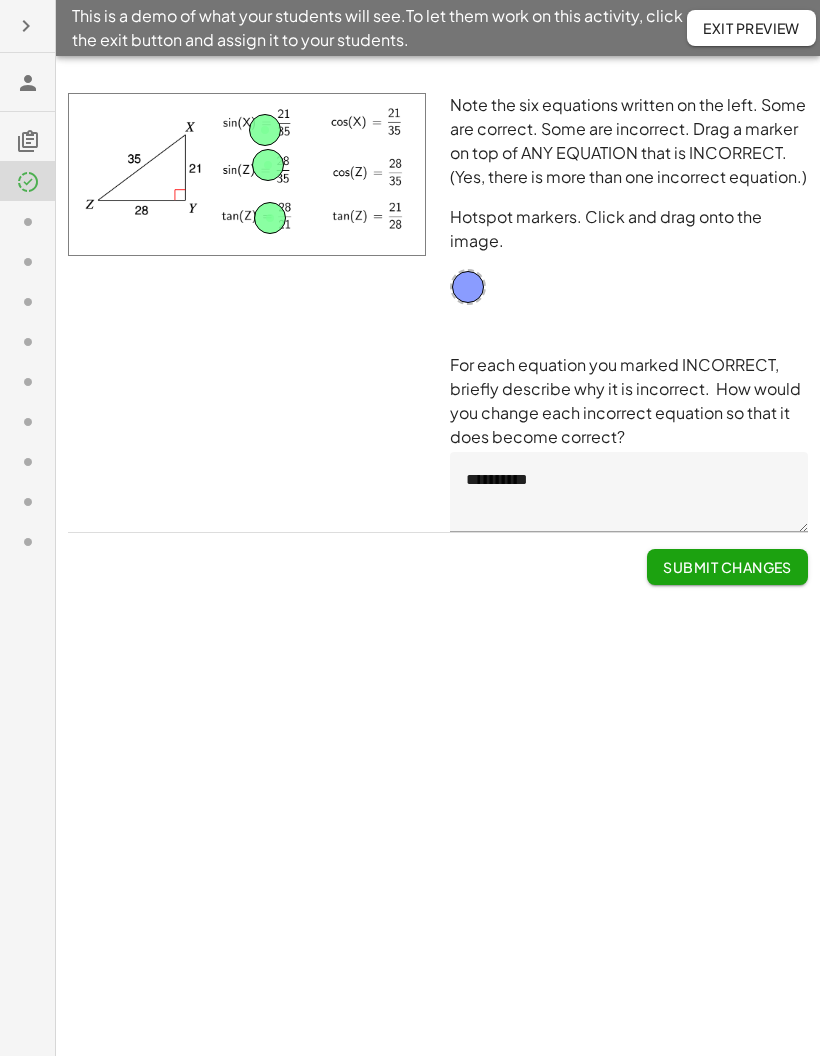 click on "Submit Changes" 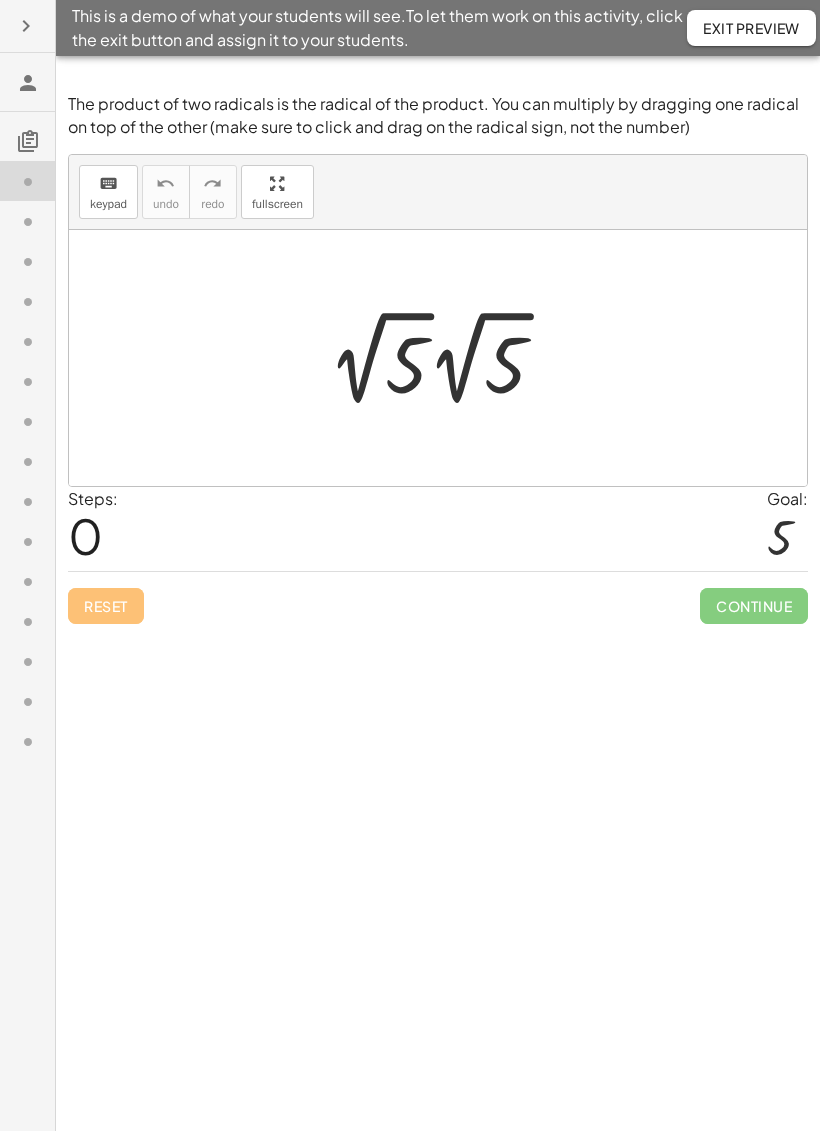 scroll, scrollTop: 0, scrollLeft: 0, axis: both 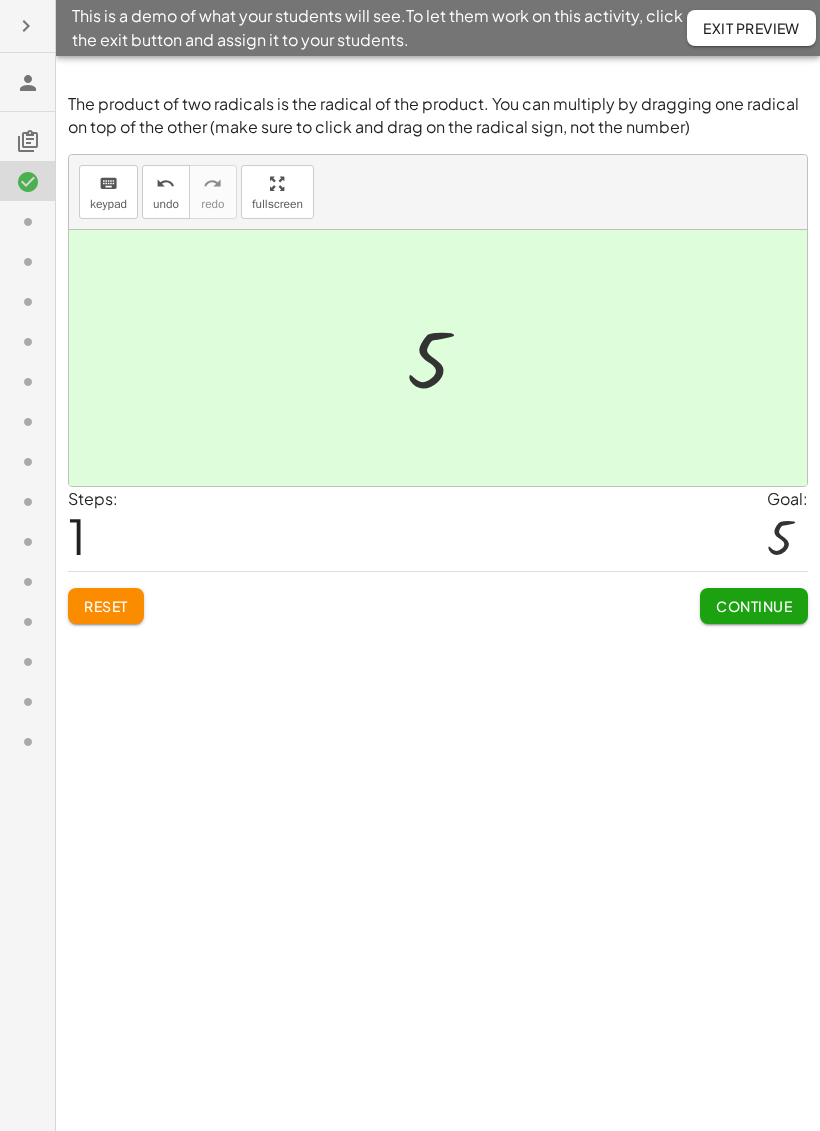 click on "Continue" 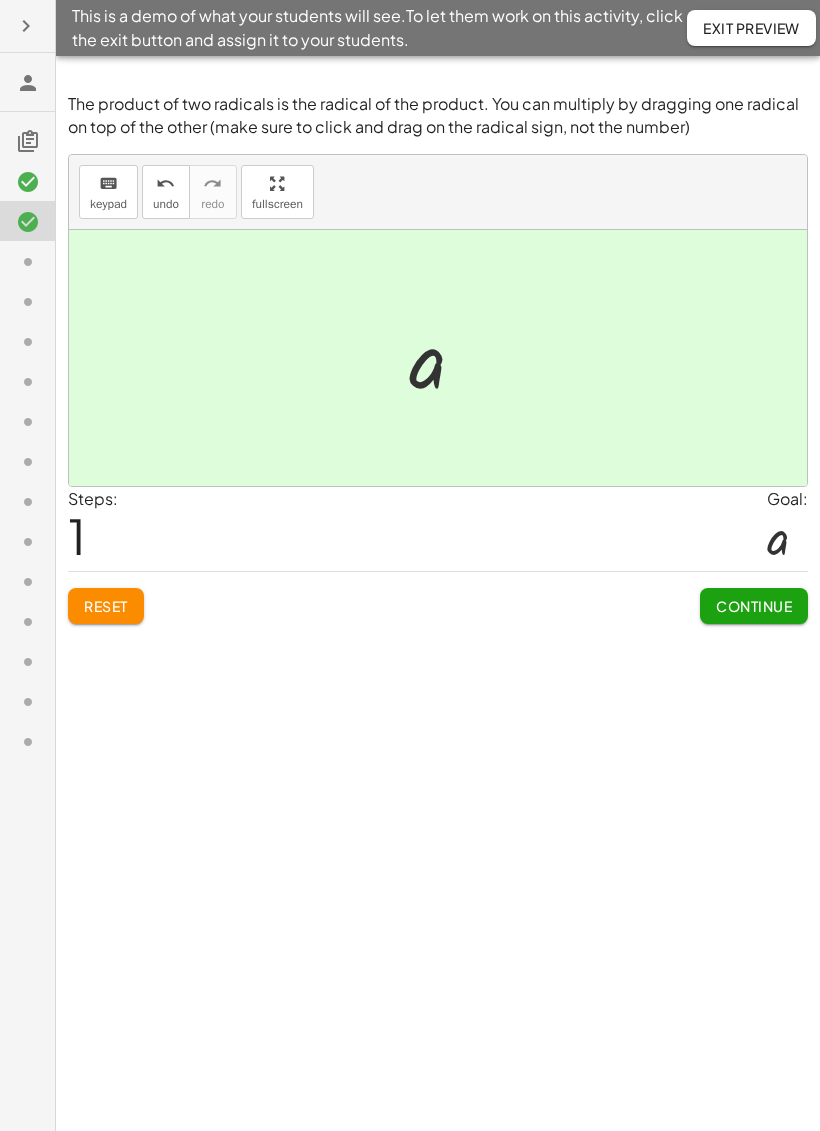 click on "Continue" 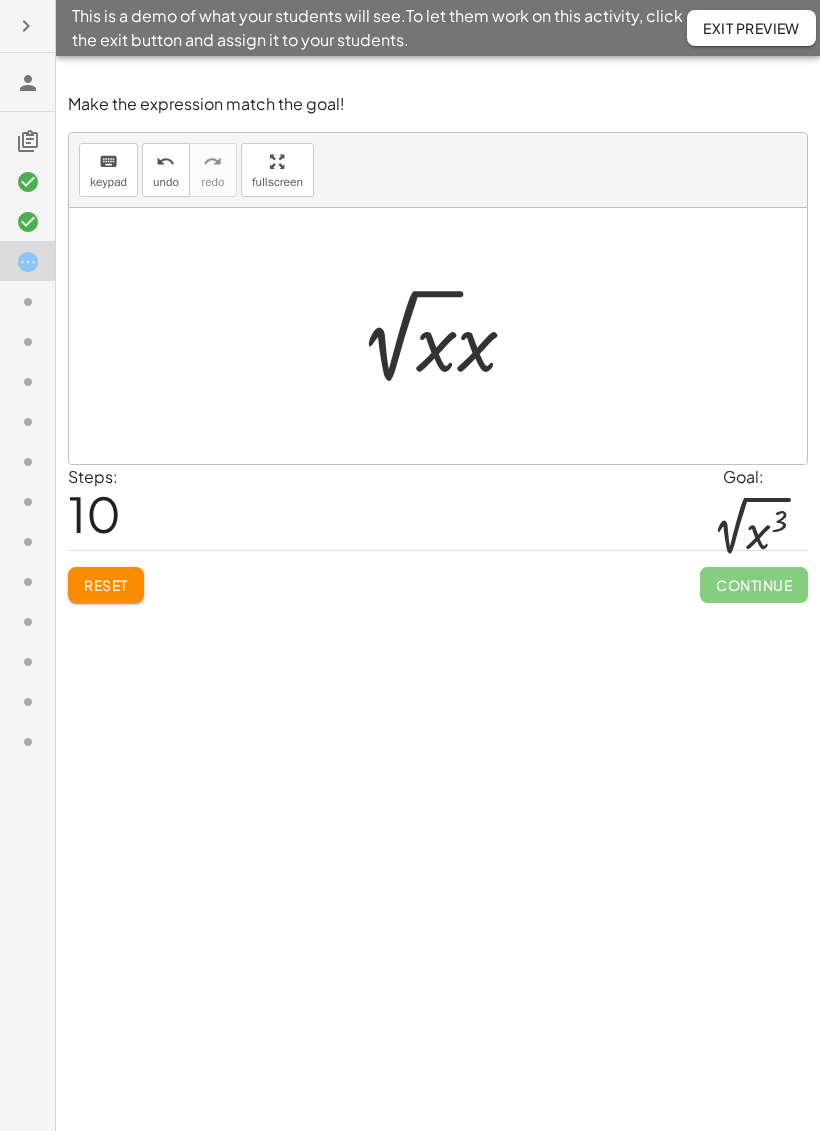 click 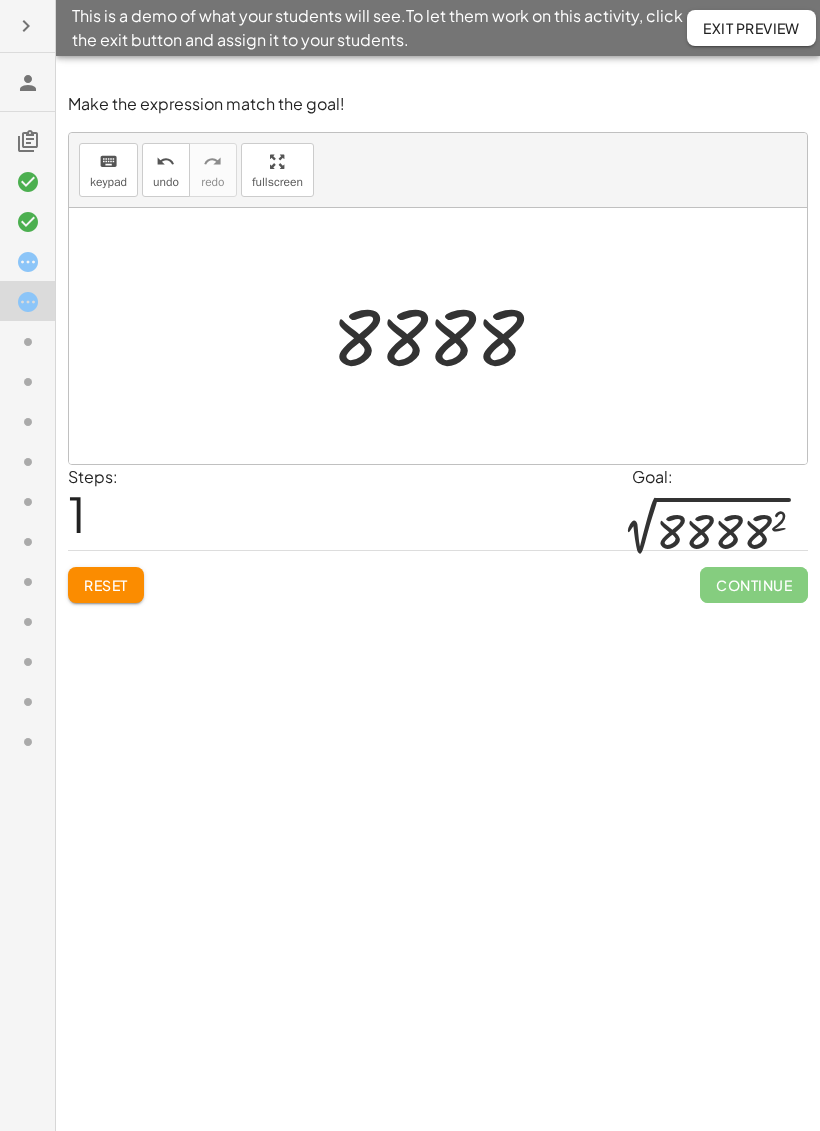 click at bounding box center (699, 530) 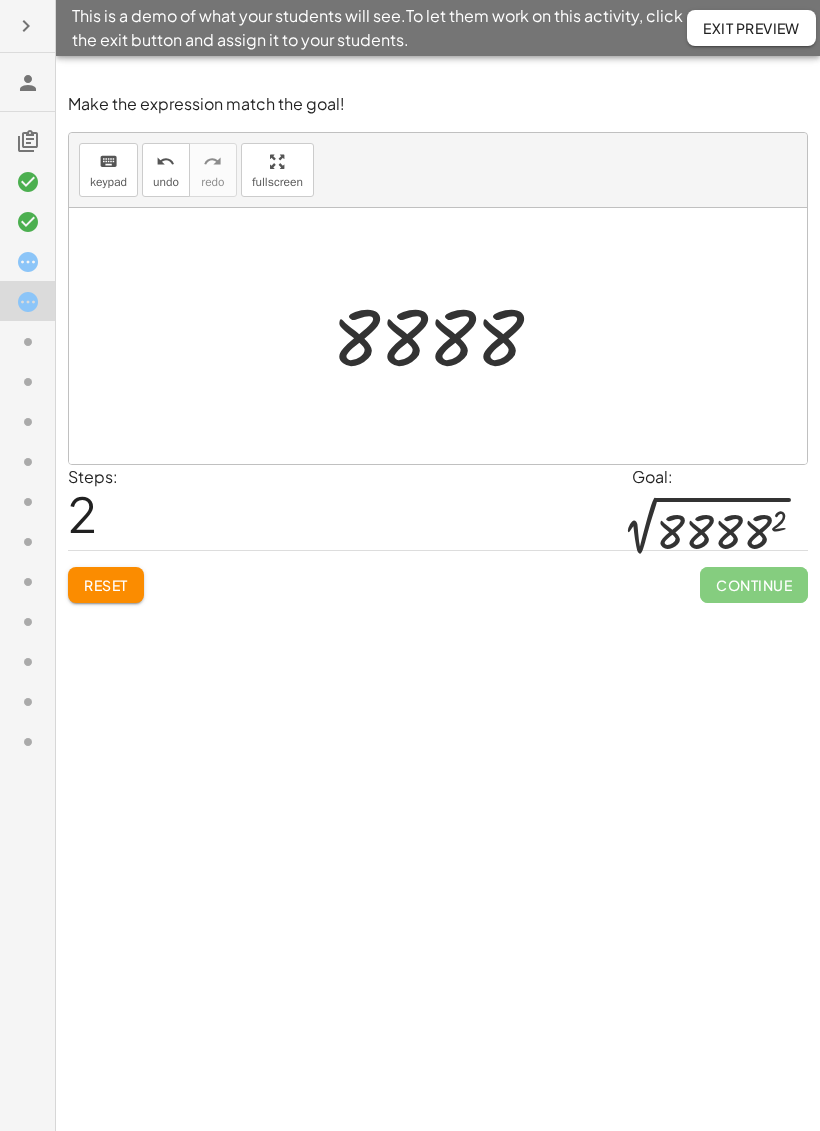 click 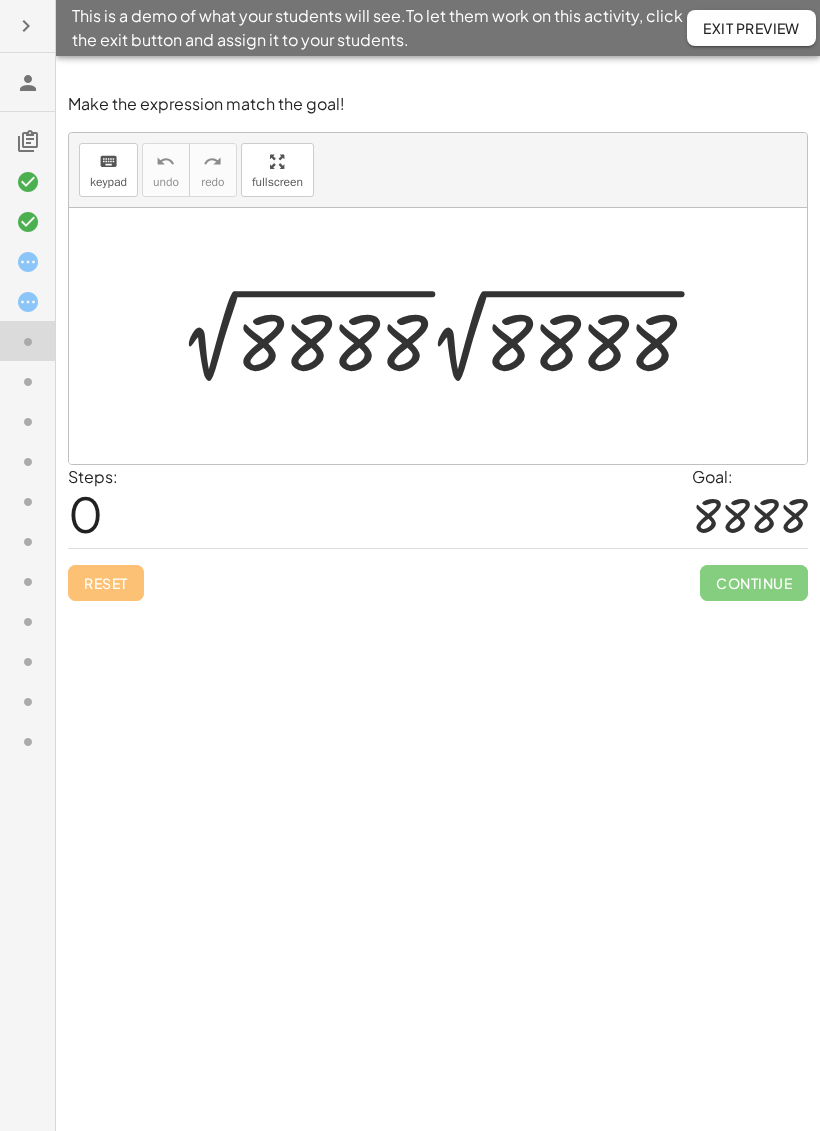 click 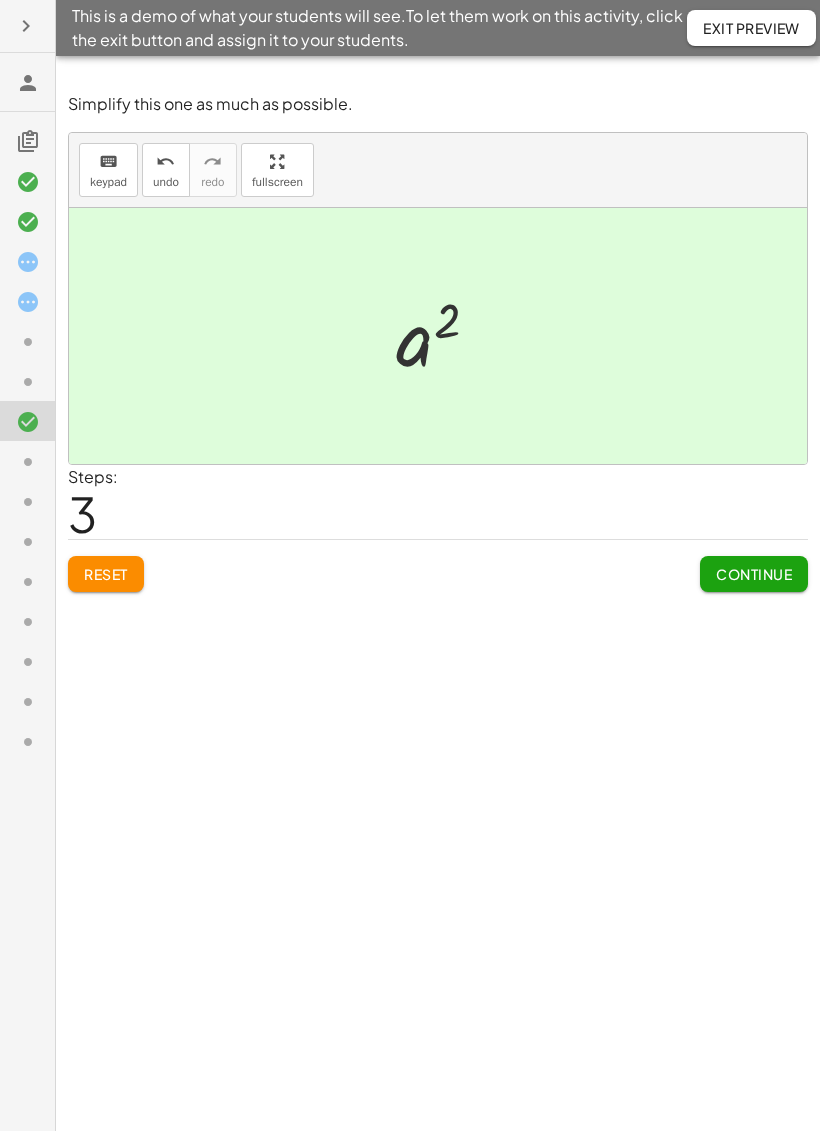 click on "Continue" 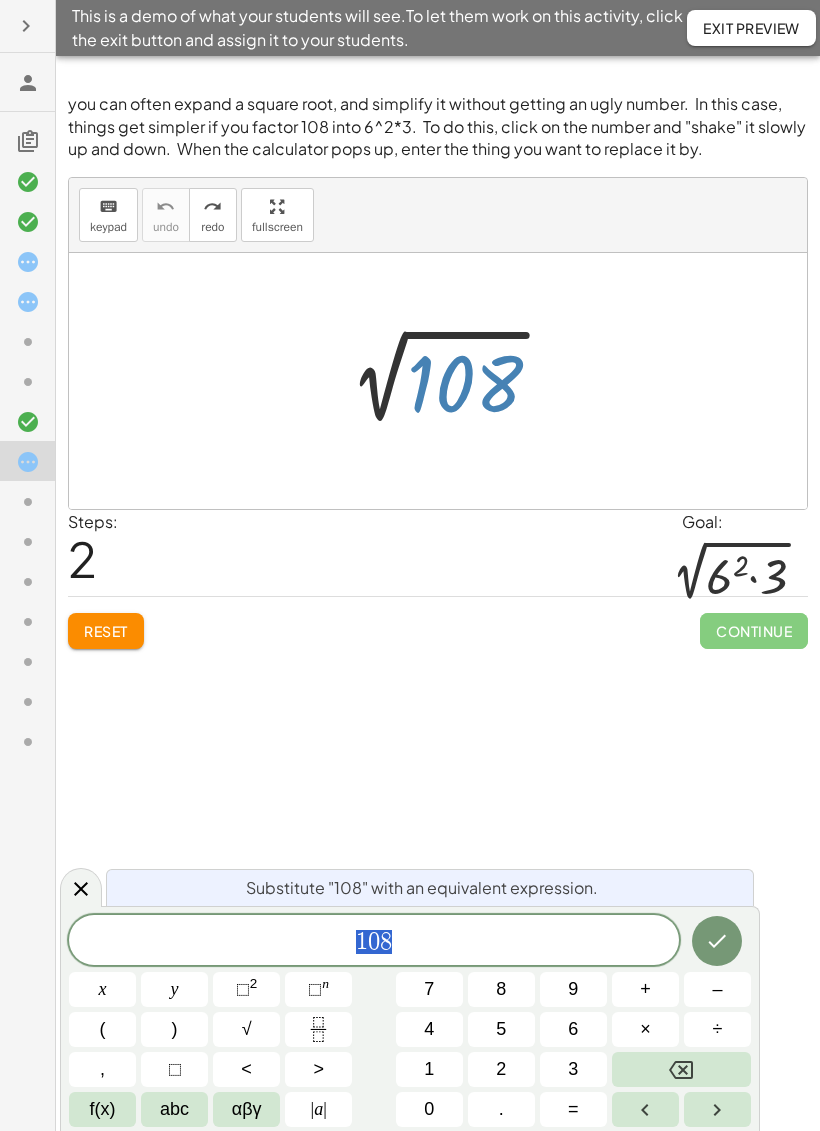 click 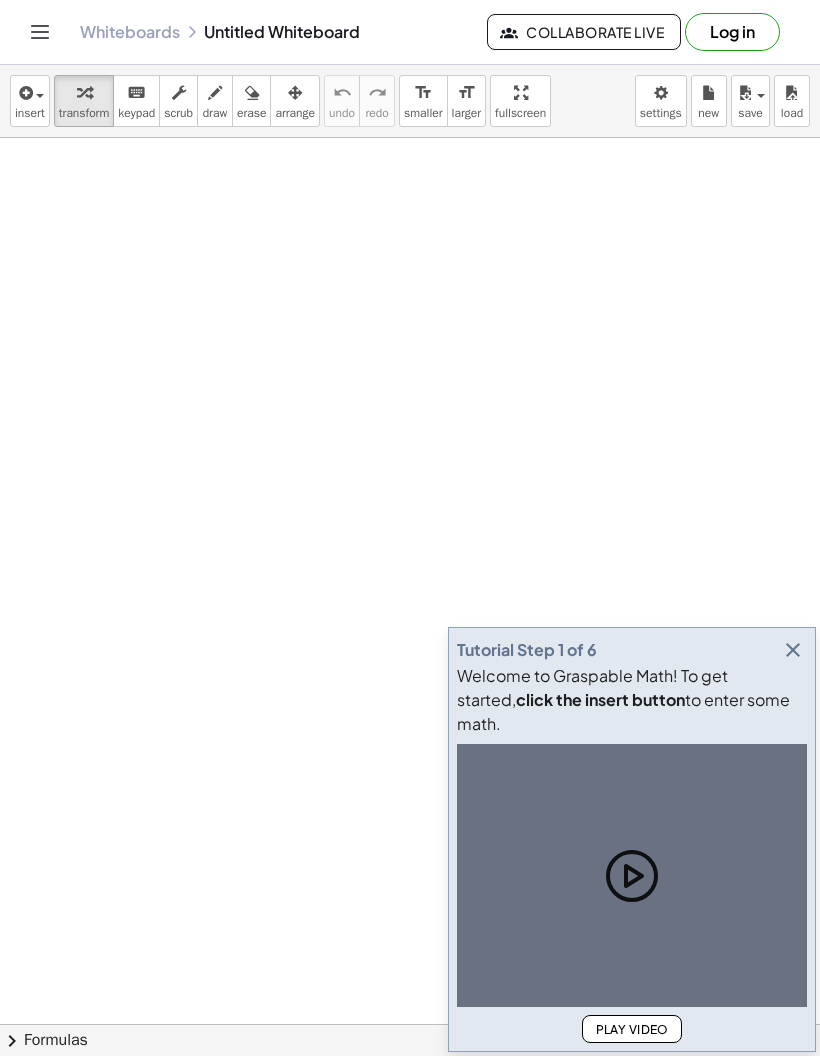 scroll, scrollTop: 0, scrollLeft: 0, axis: both 